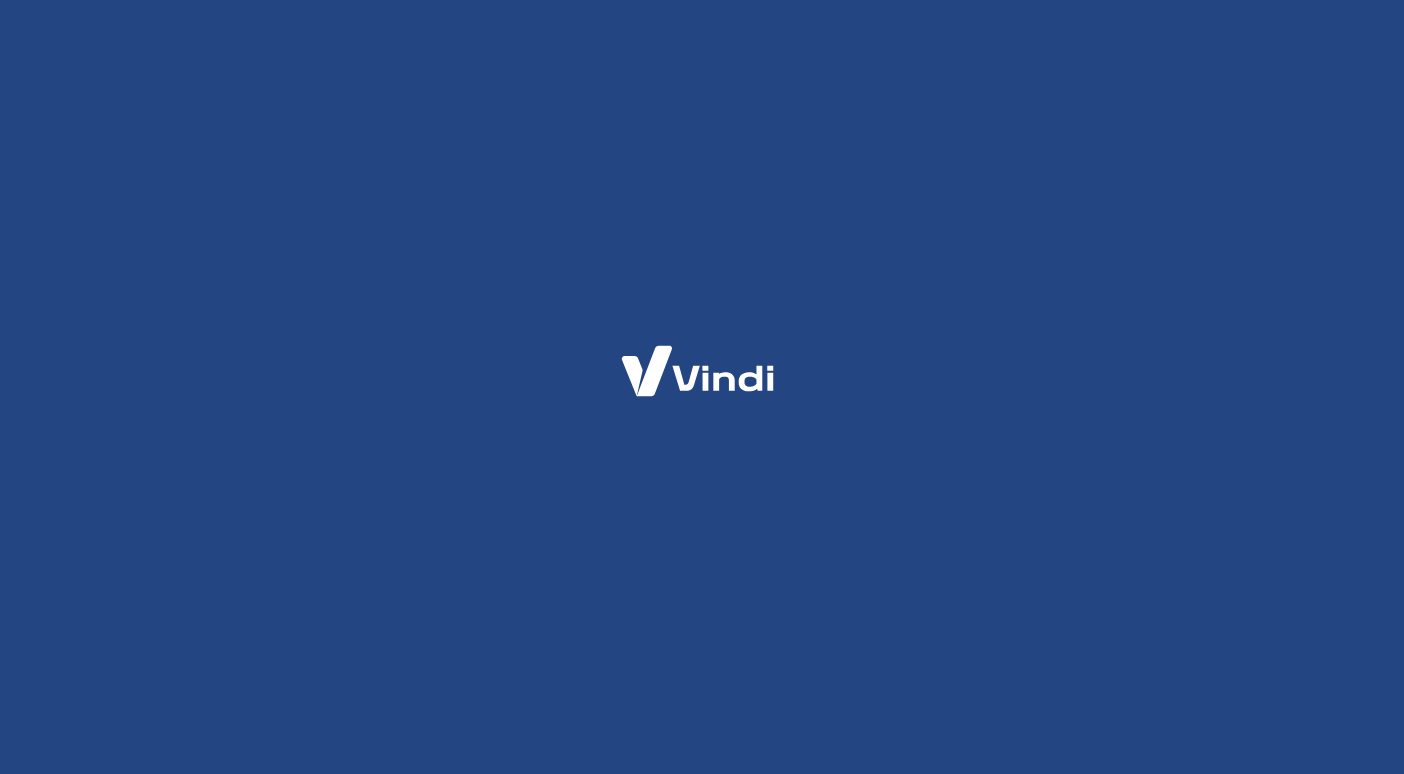 scroll, scrollTop: 0, scrollLeft: 0, axis: both 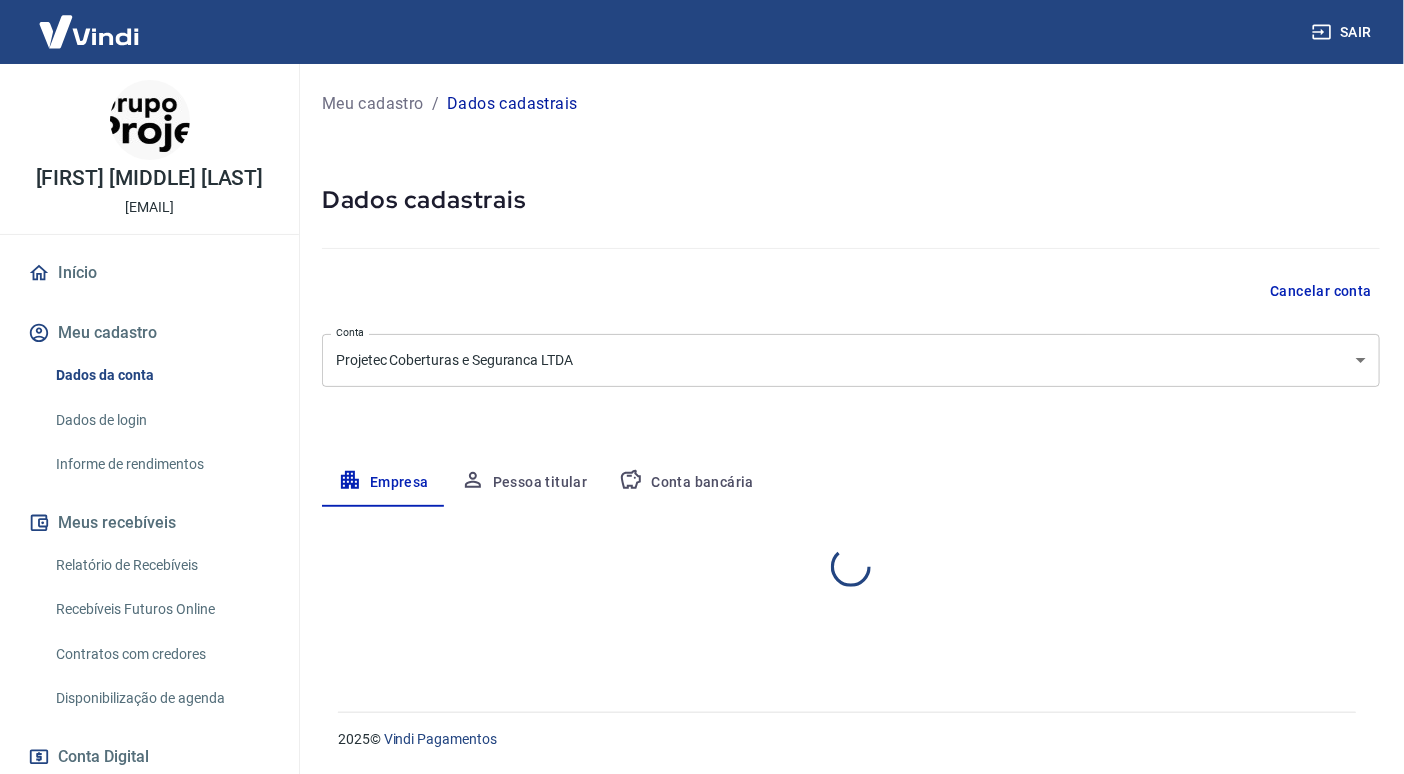 select on "SP" 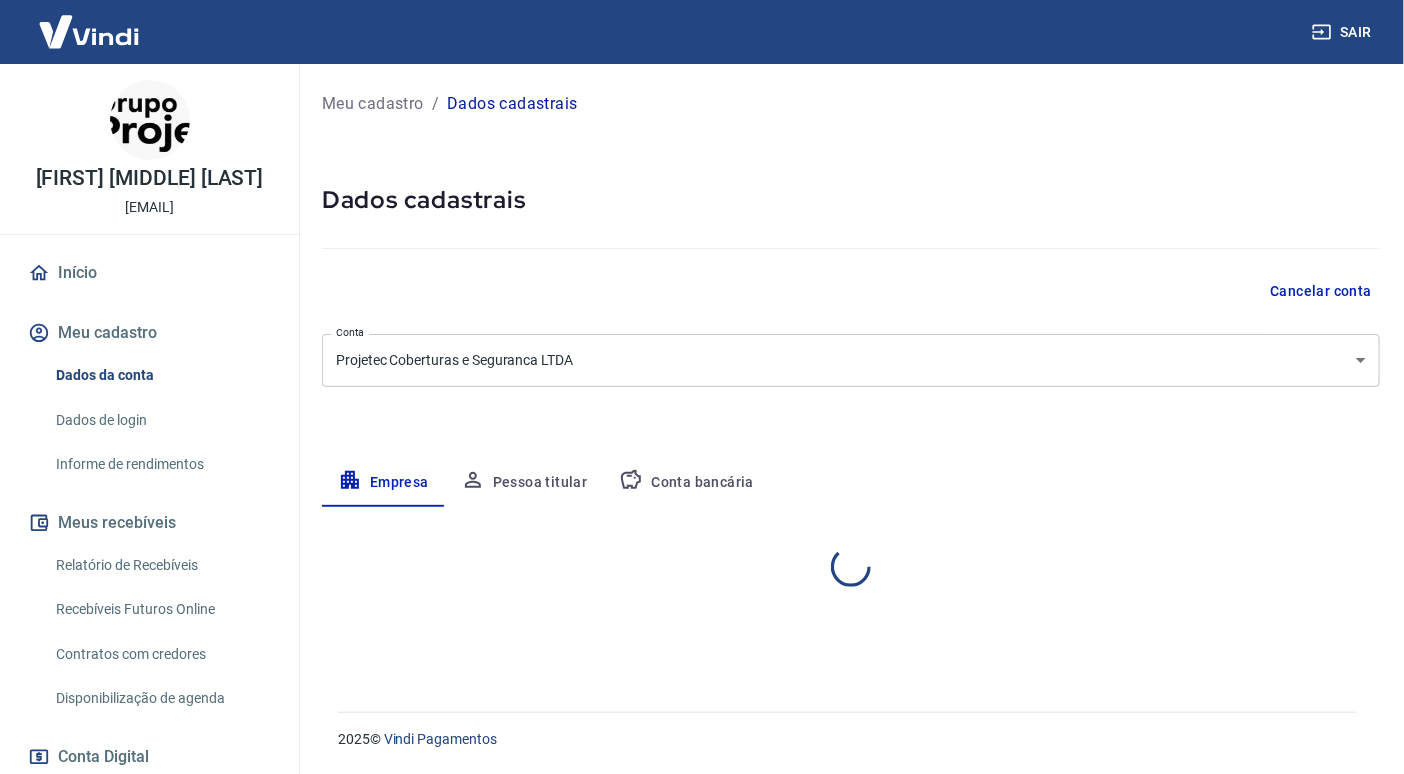 select on "business" 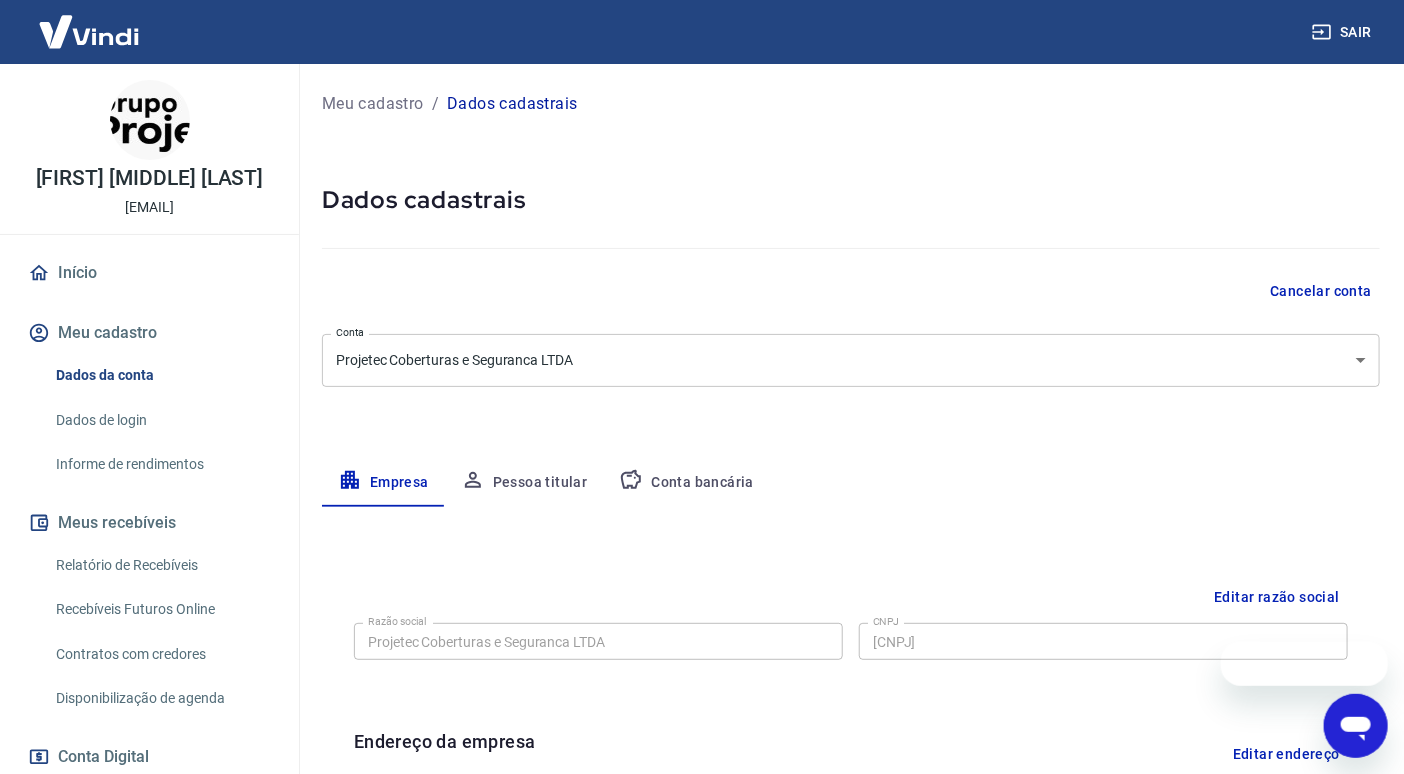scroll, scrollTop: 0, scrollLeft: 0, axis: both 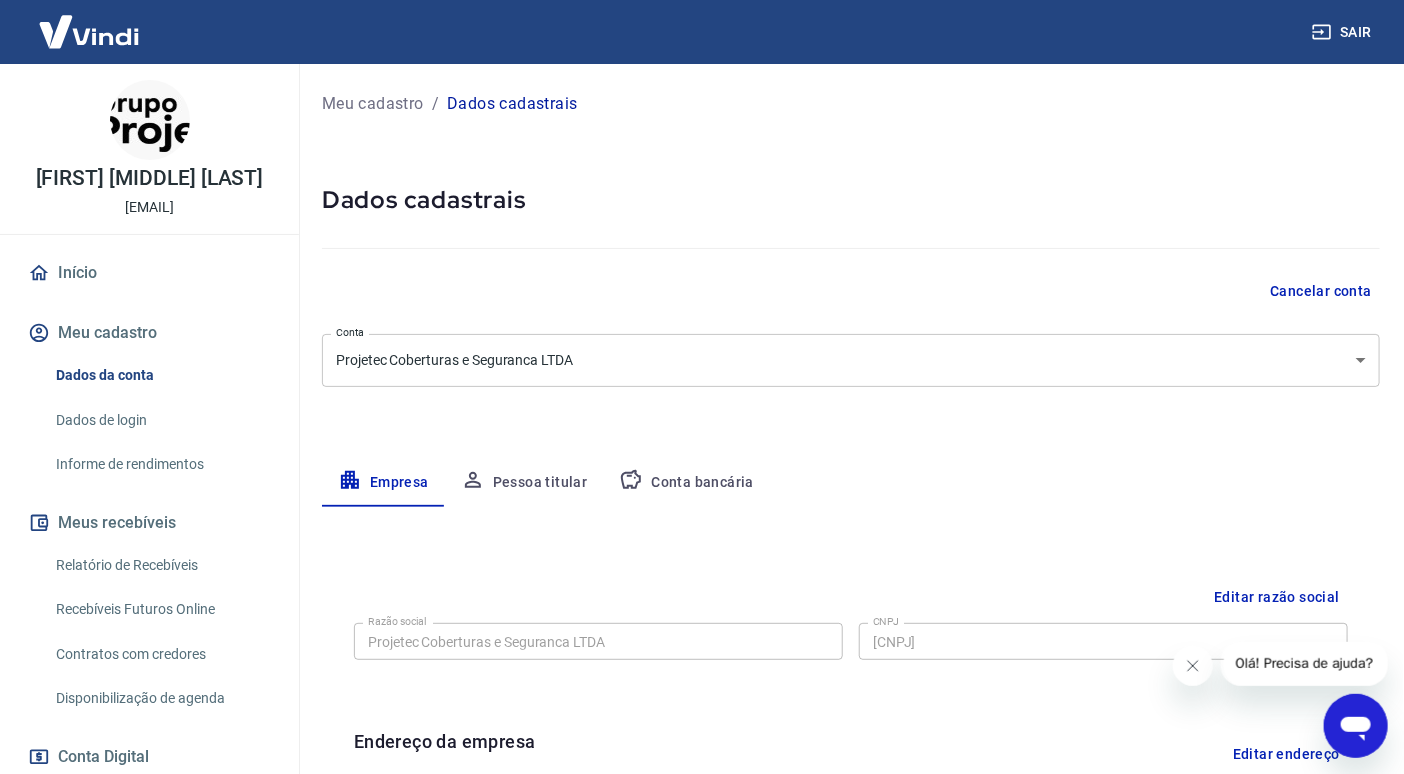 click on "Recebíveis Futuros Online" at bounding box center [161, 609] 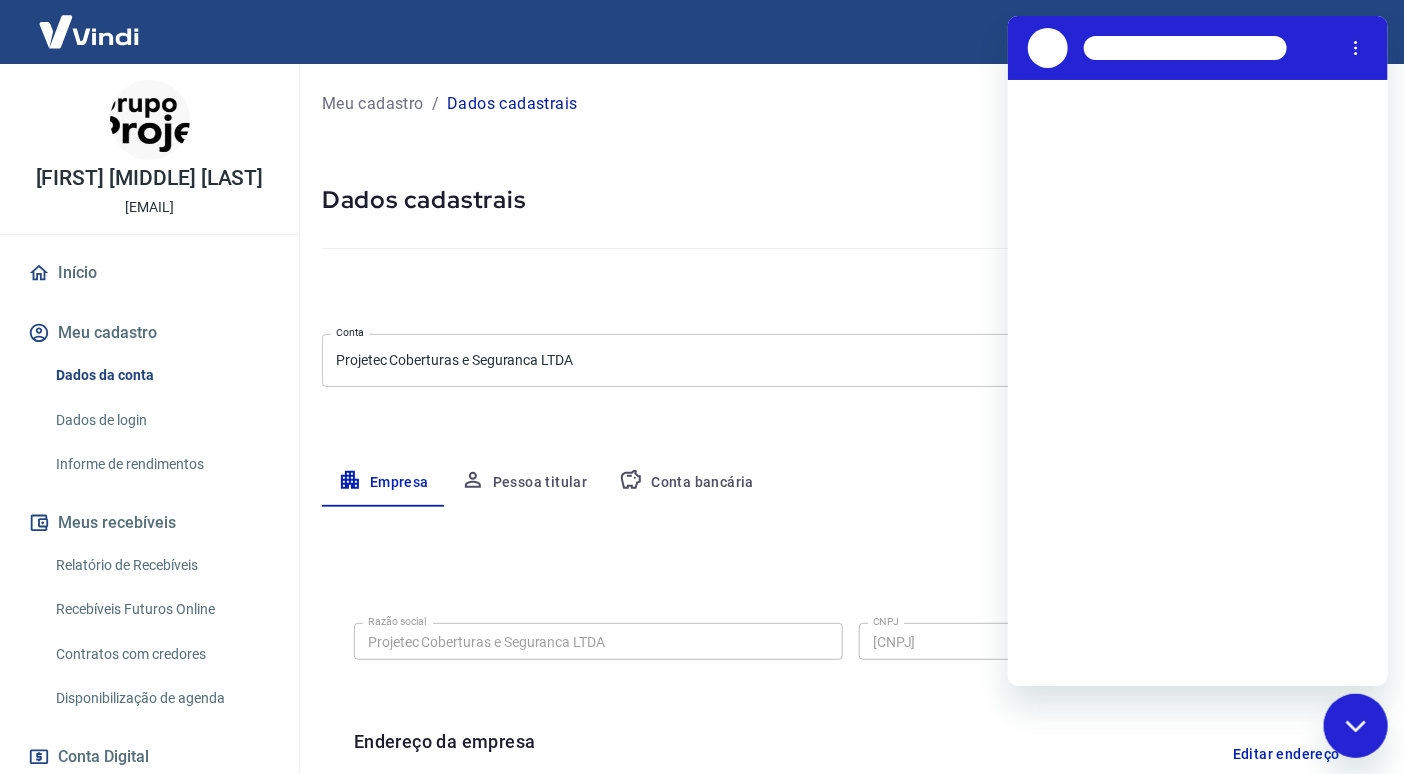 scroll, scrollTop: 0, scrollLeft: 0, axis: both 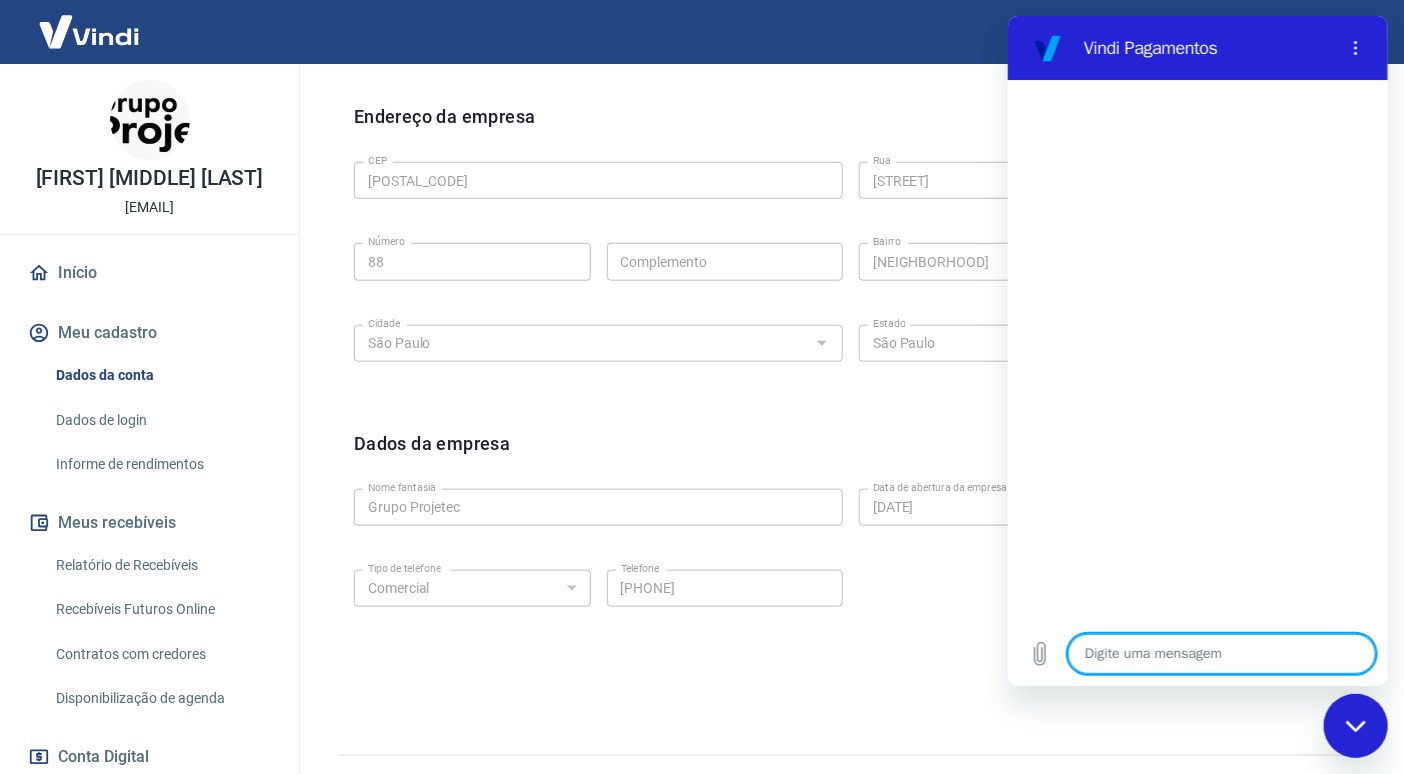 type on "x" 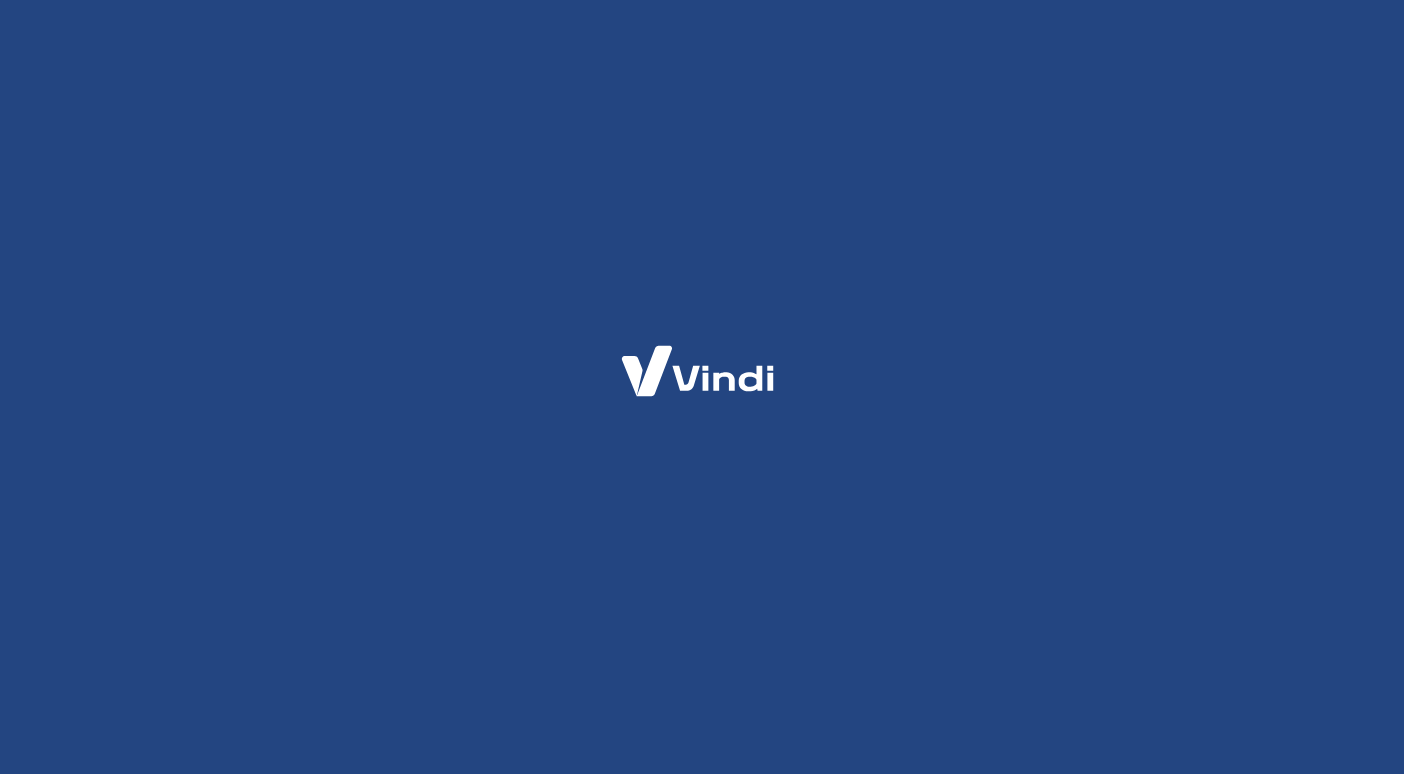 scroll, scrollTop: 0, scrollLeft: 0, axis: both 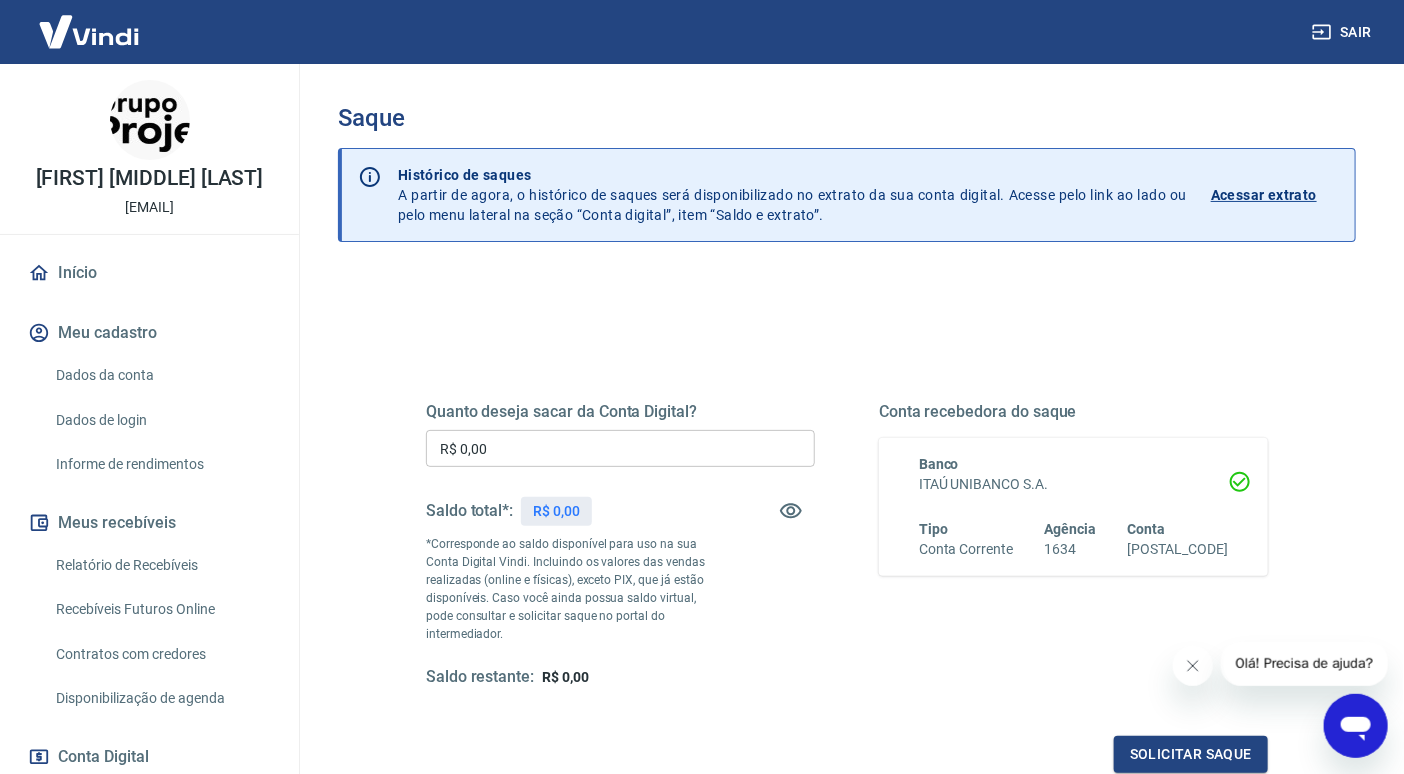 click on "Acessar extrato" at bounding box center (1264, 195) 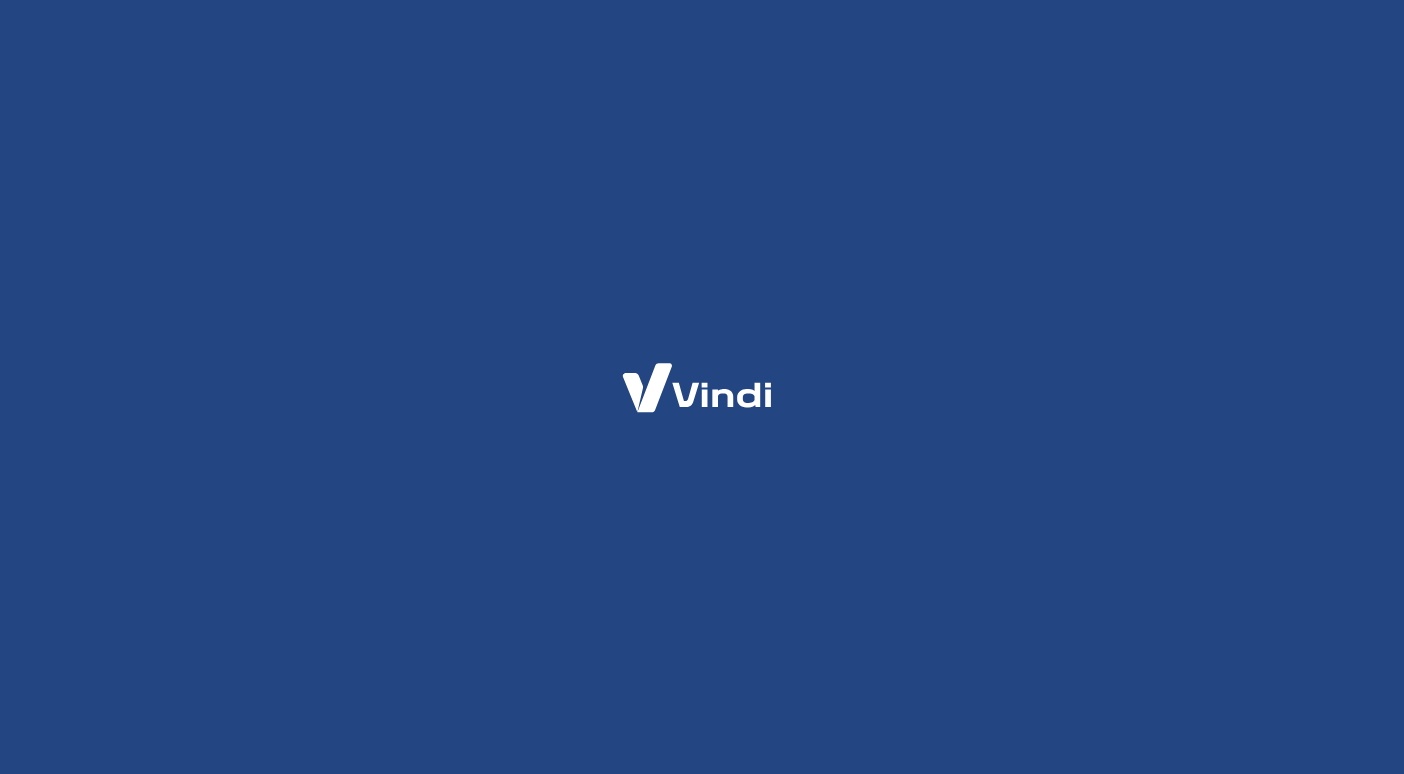 scroll, scrollTop: 0, scrollLeft: 0, axis: both 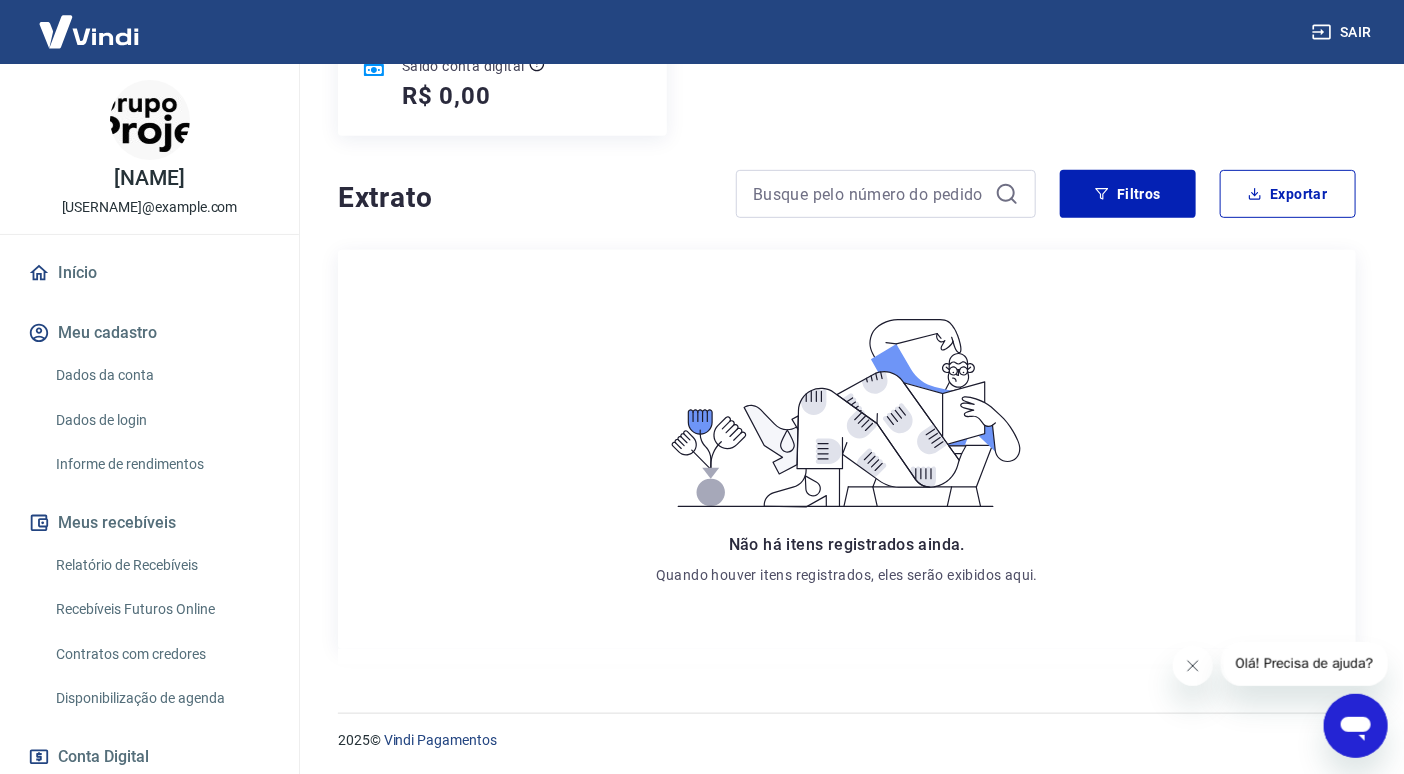 click on "Início" at bounding box center [149, 273] 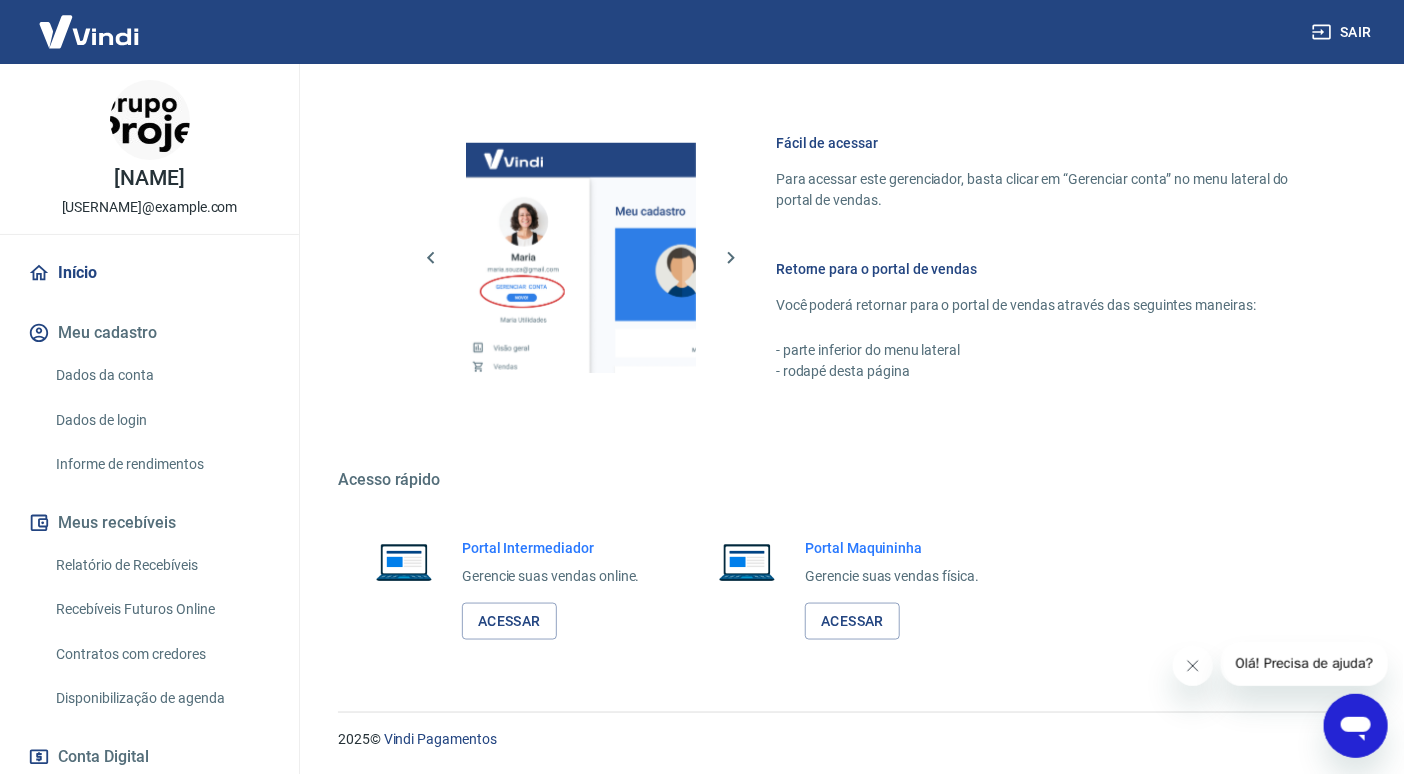 scroll, scrollTop: 821, scrollLeft: 0, axis: vertical 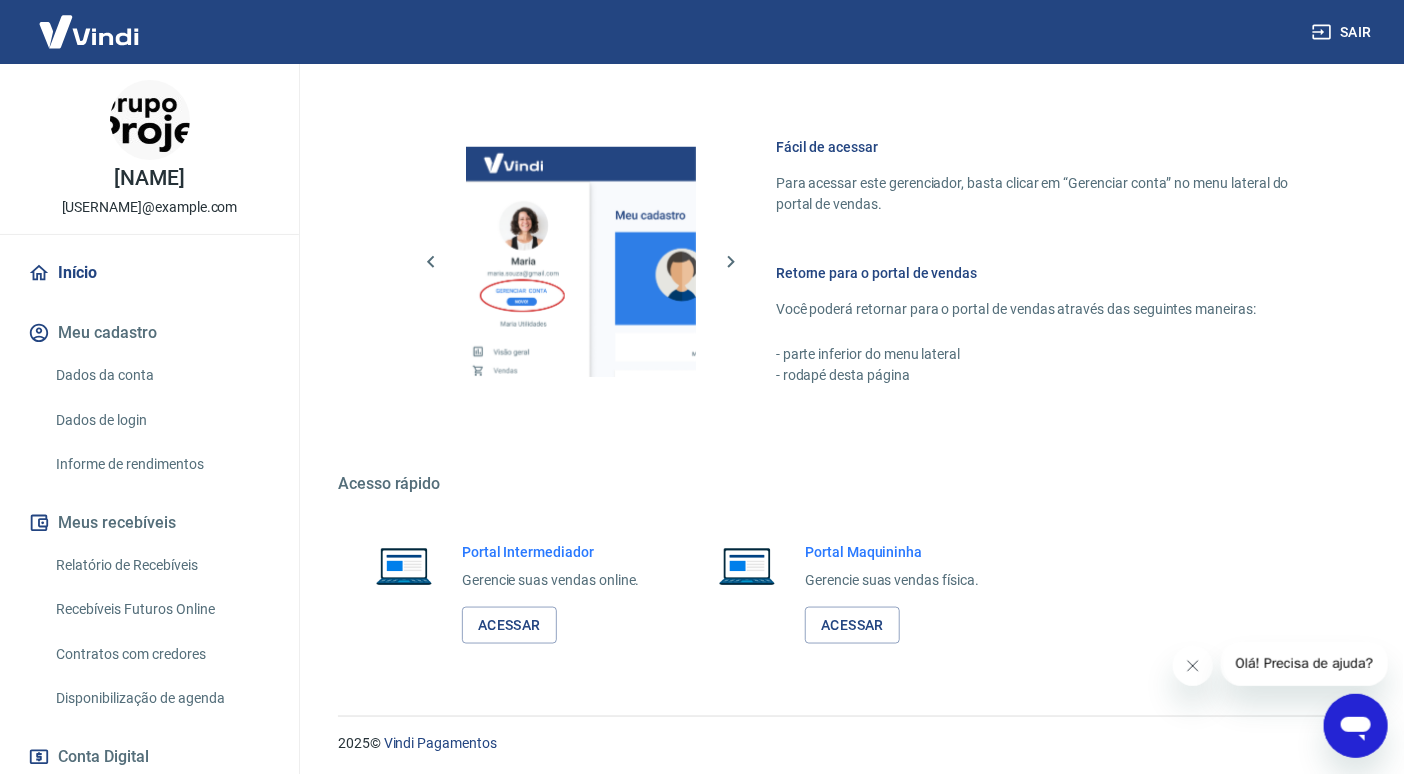 click 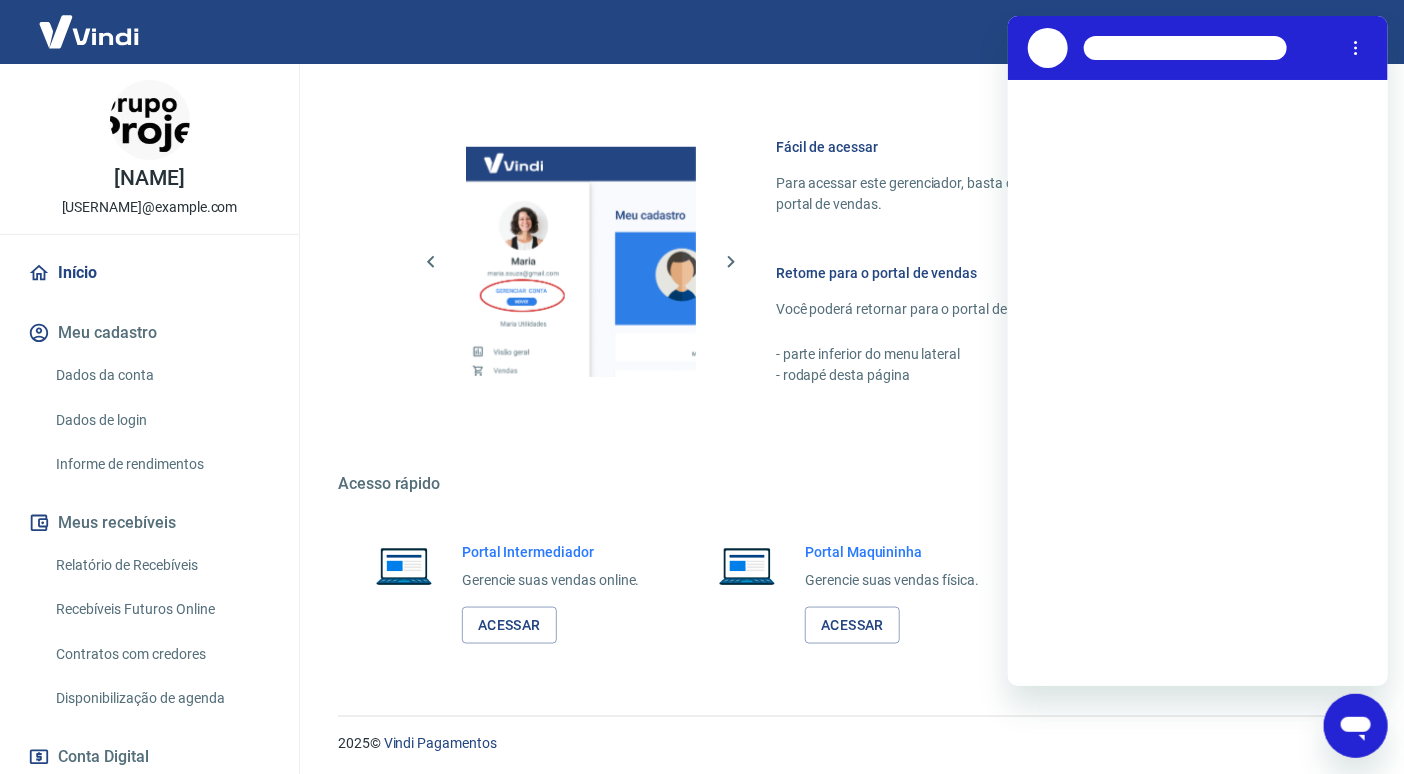 scroll, scrollTop: 0, scrollLeft: 0, axis: both 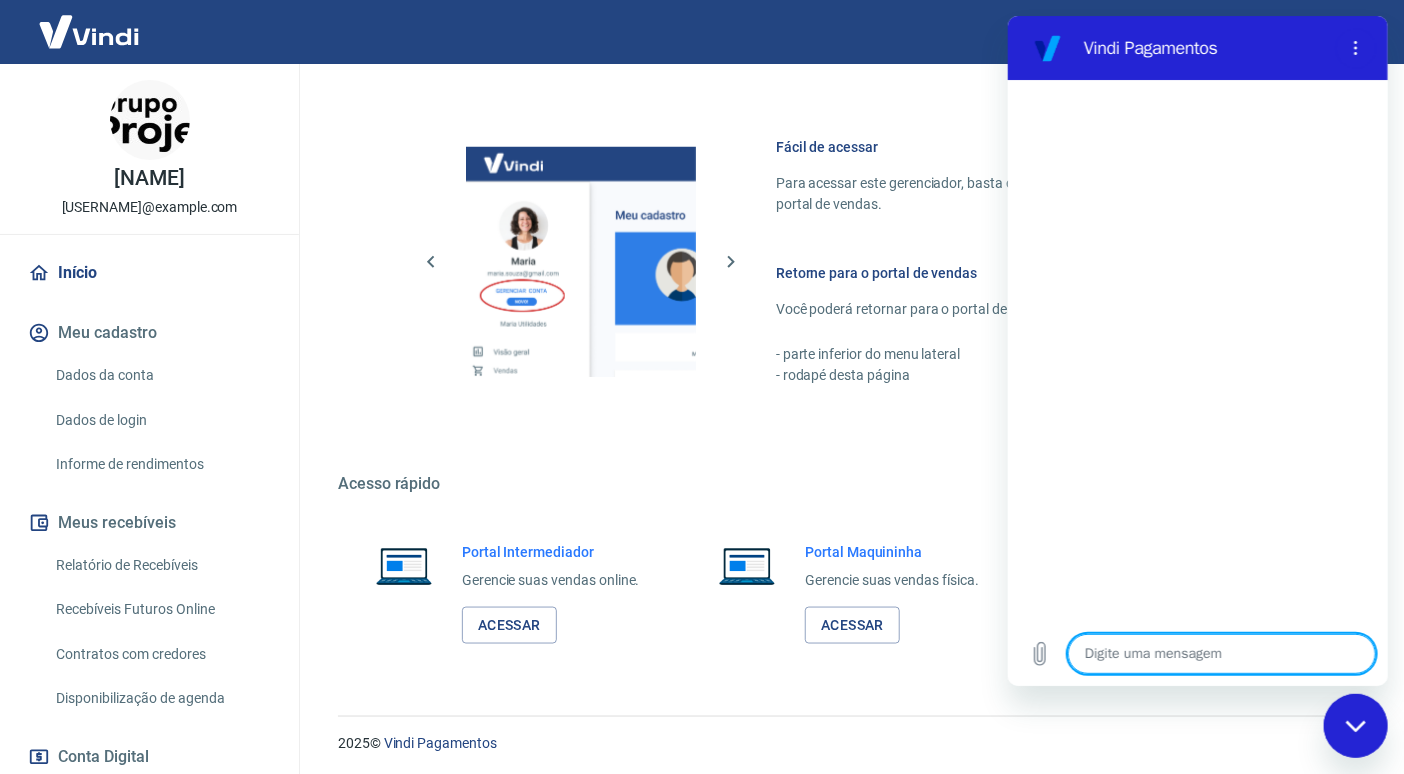 click at bounding box center (1221, 654) 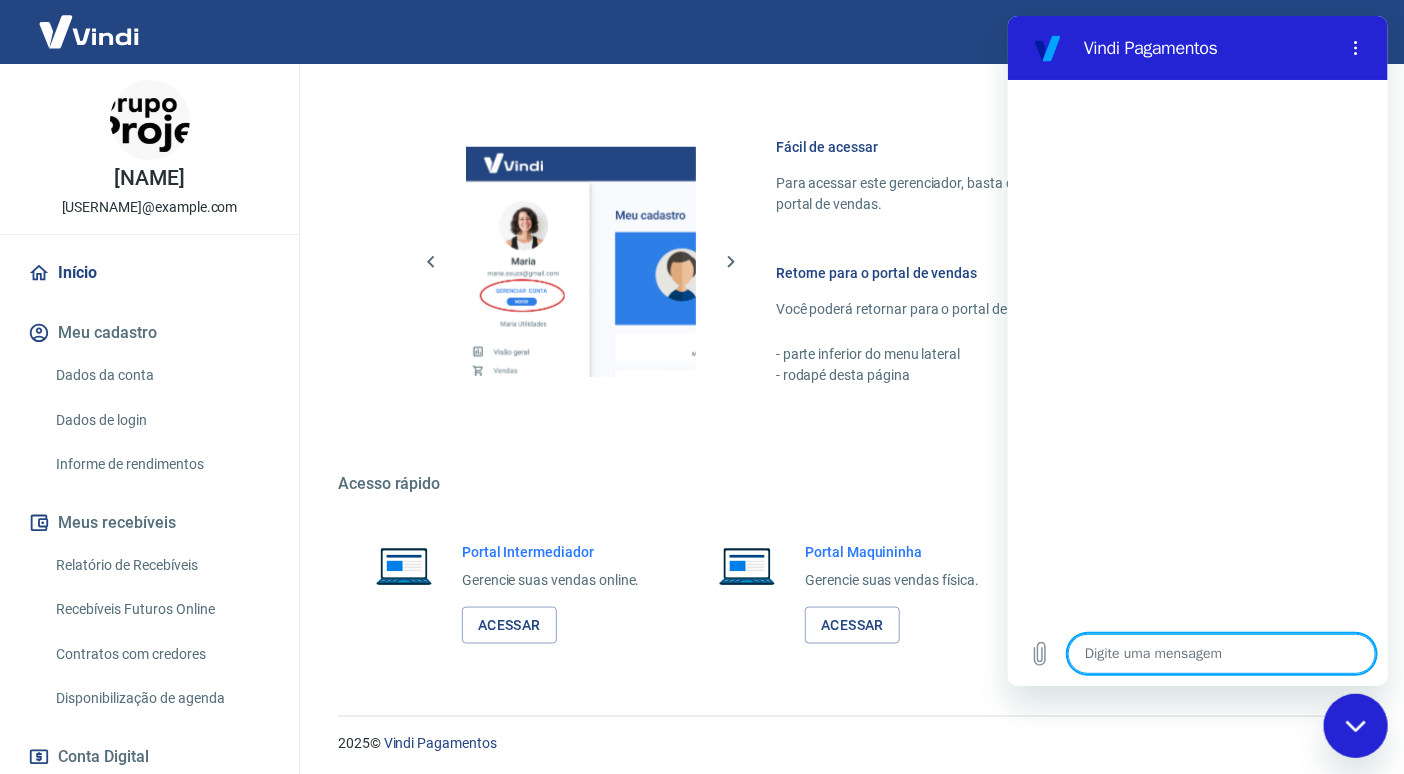 type on "o" 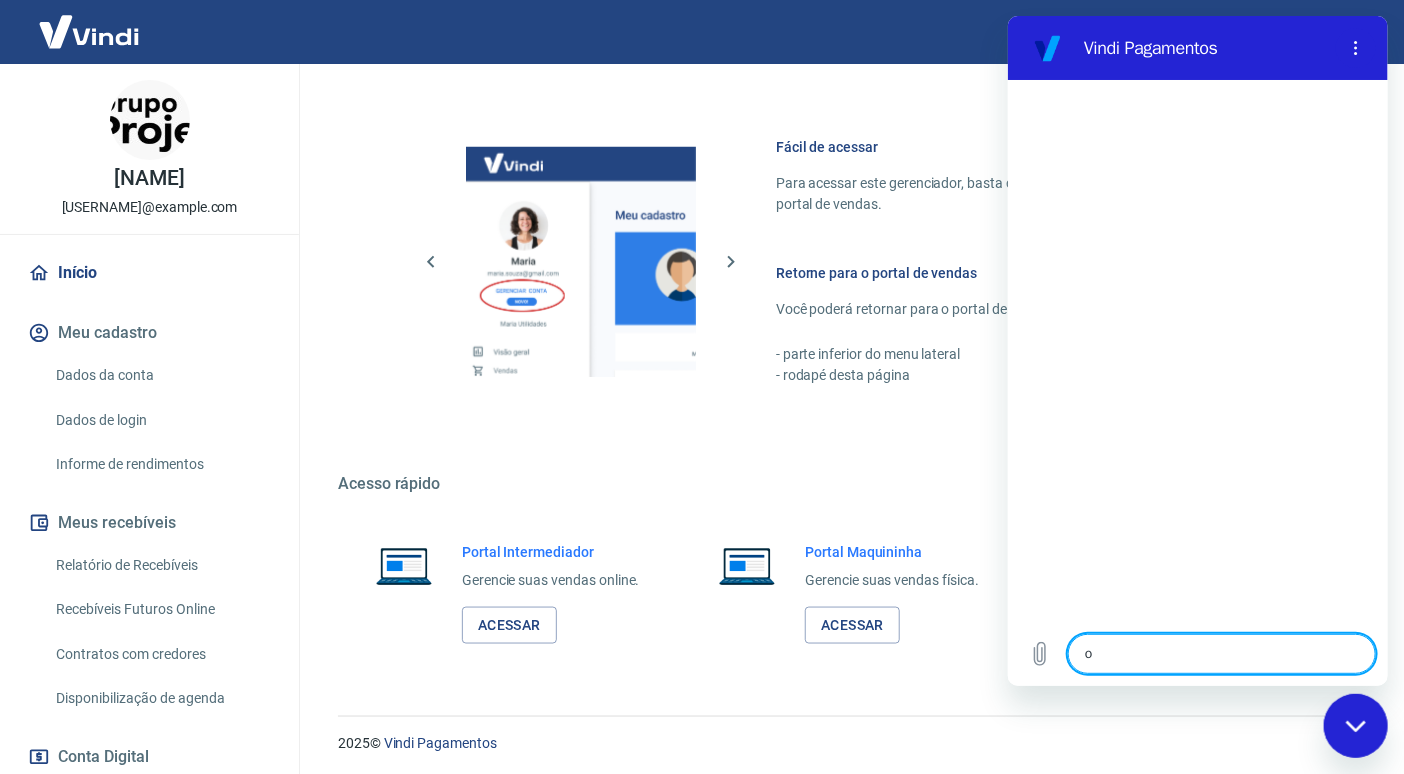 type on "ol" 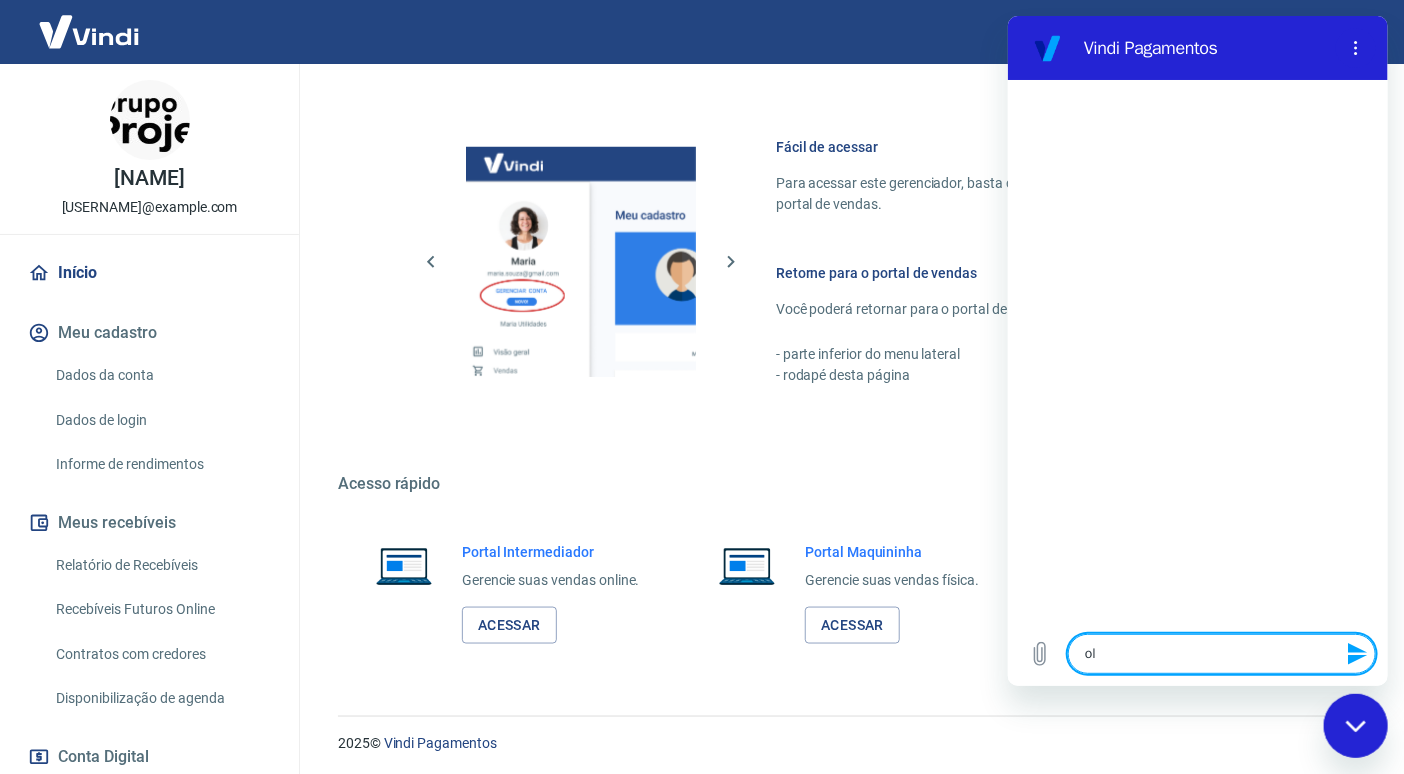 type on "ola" 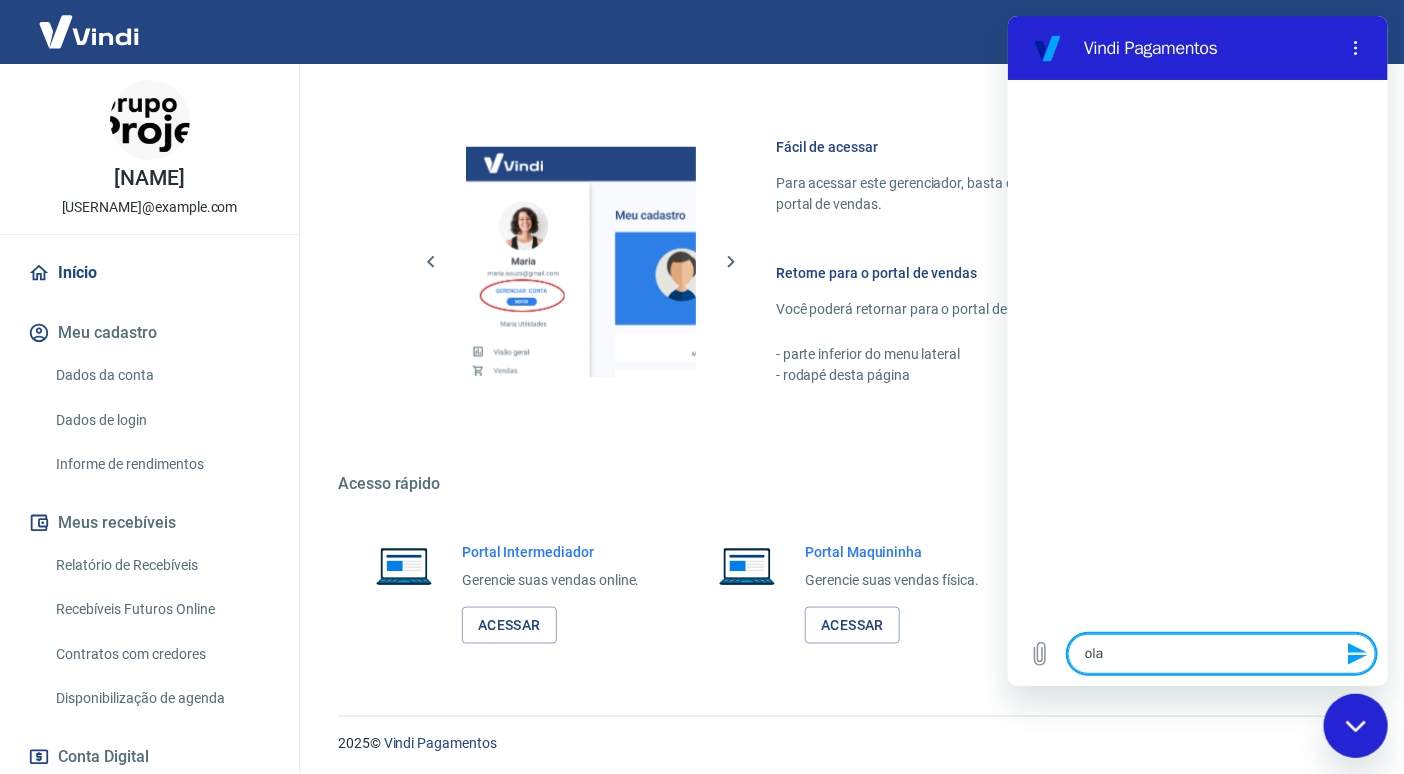 type 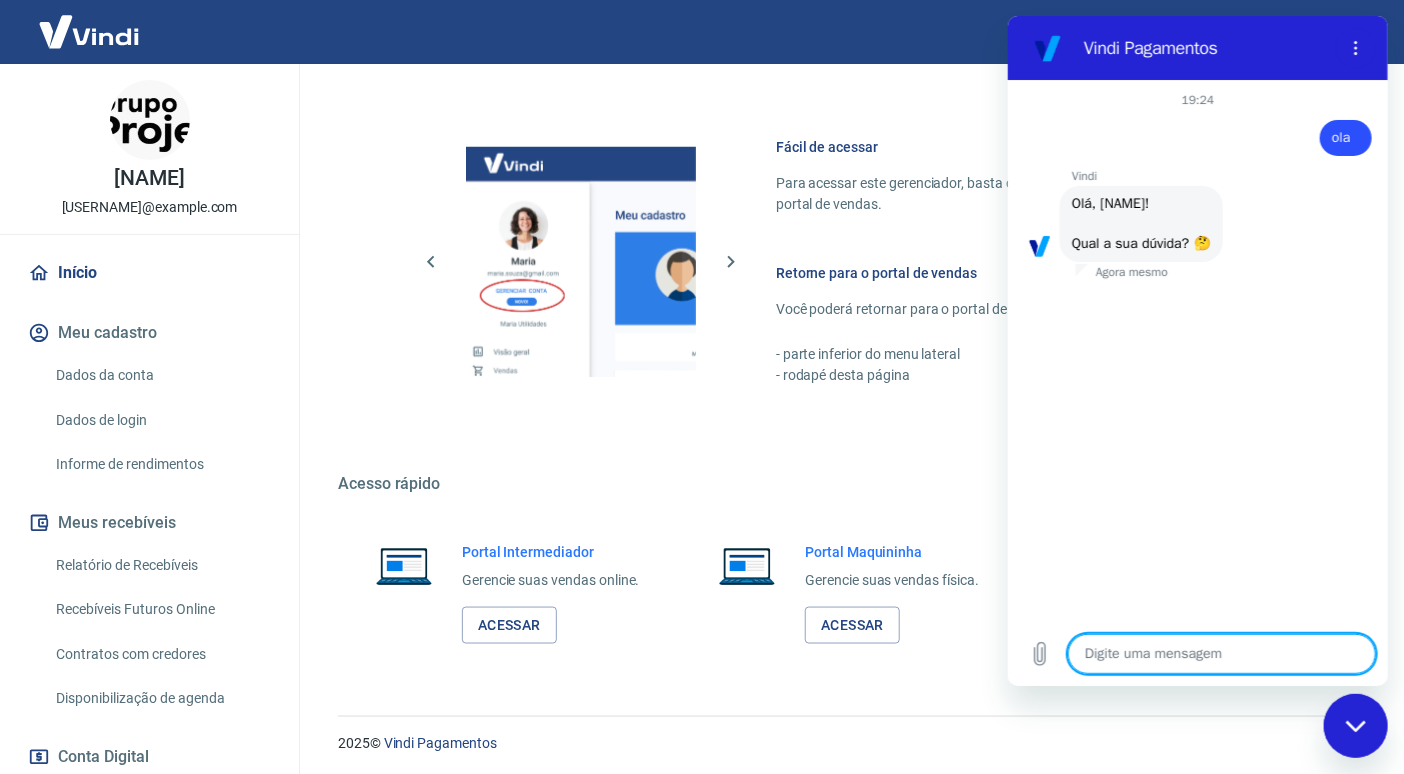 scroll, scrollTop: 22, scrollLeft: 0, axis: vertical 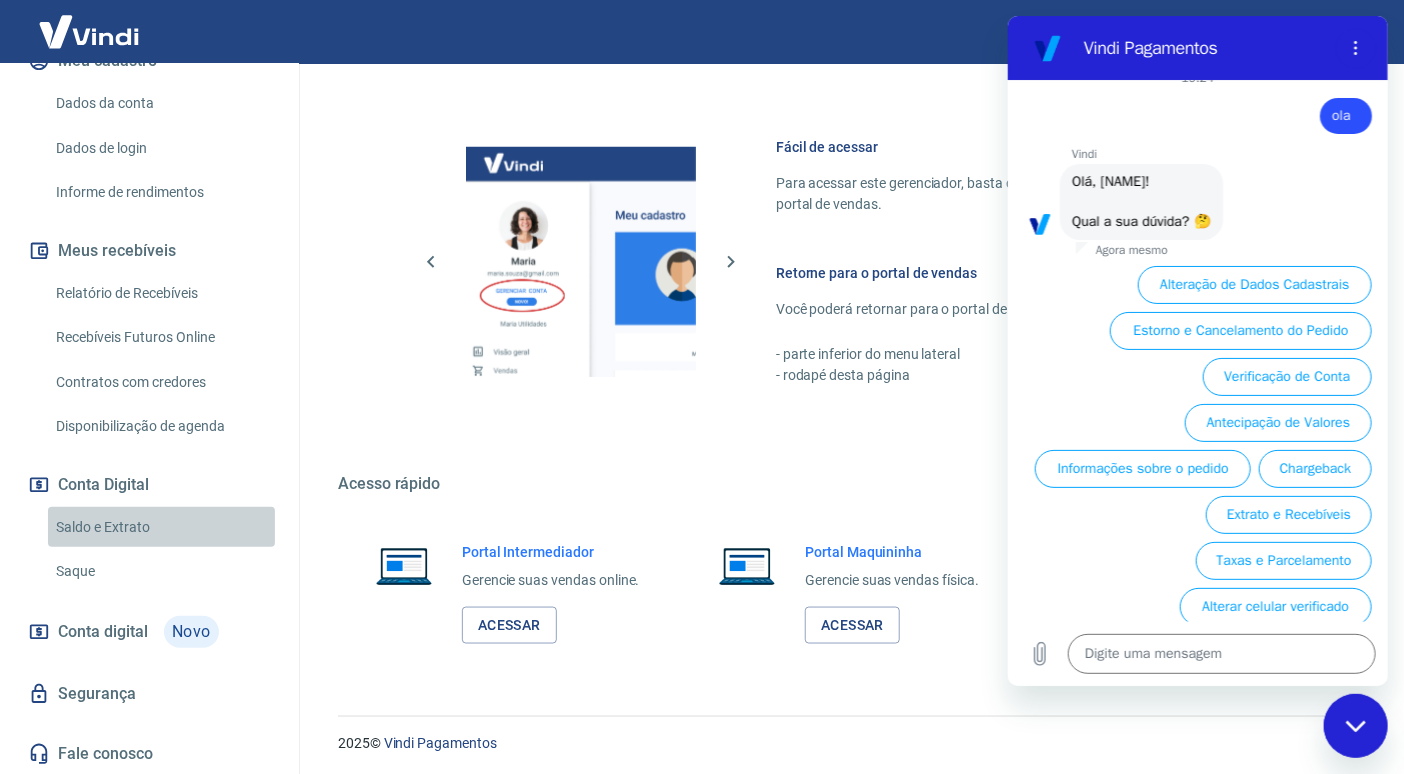 click on "Saldo e Extrato" at bounding box center (161, 527) 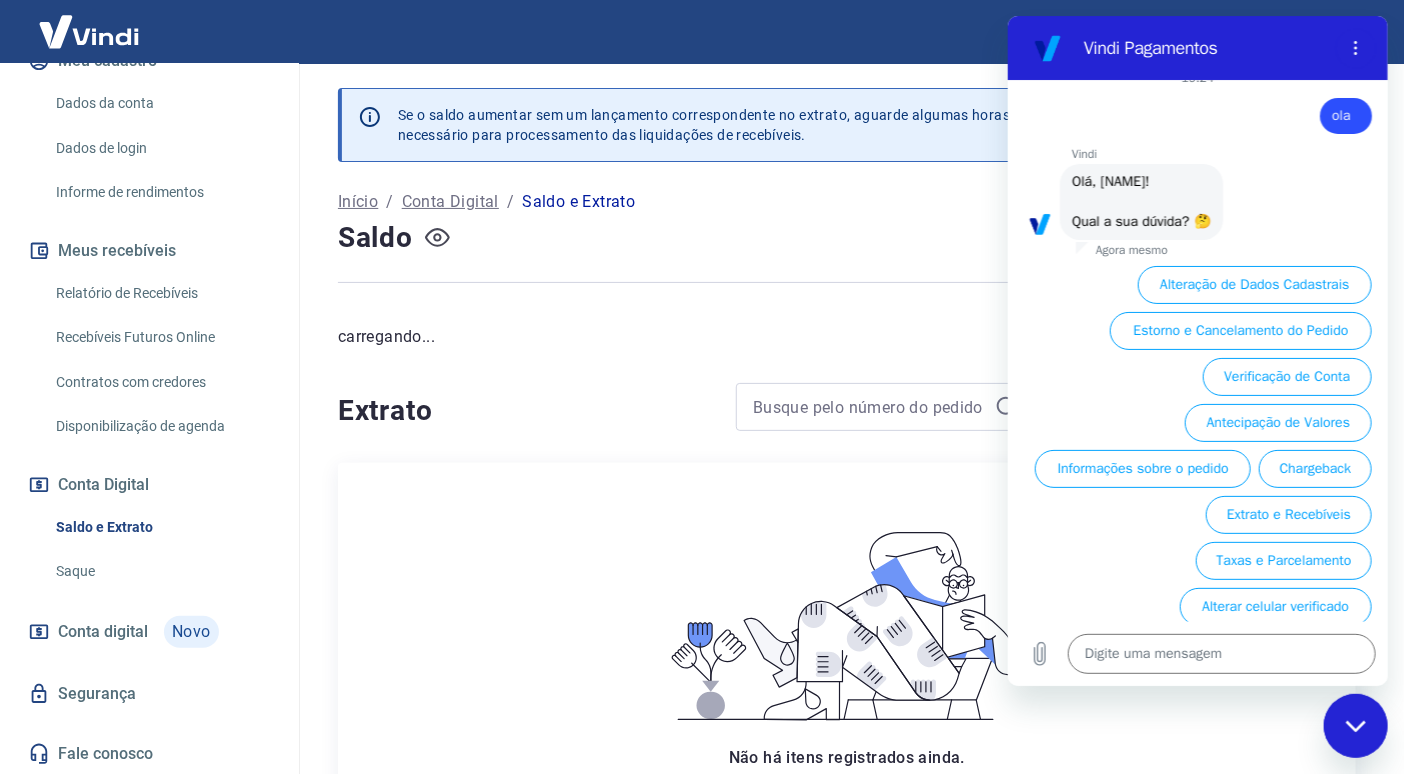 click 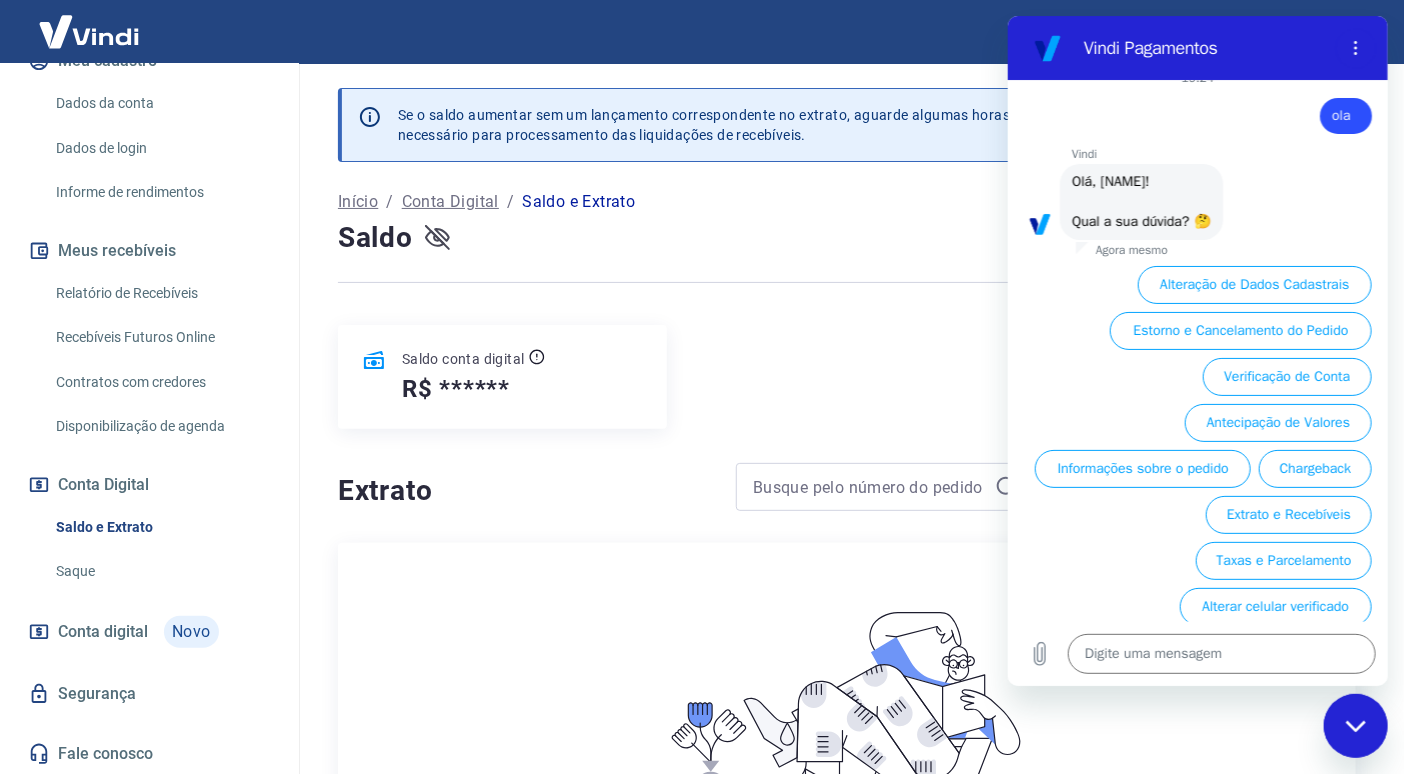 click on "R$ ******" at bounding box center (456, 389) 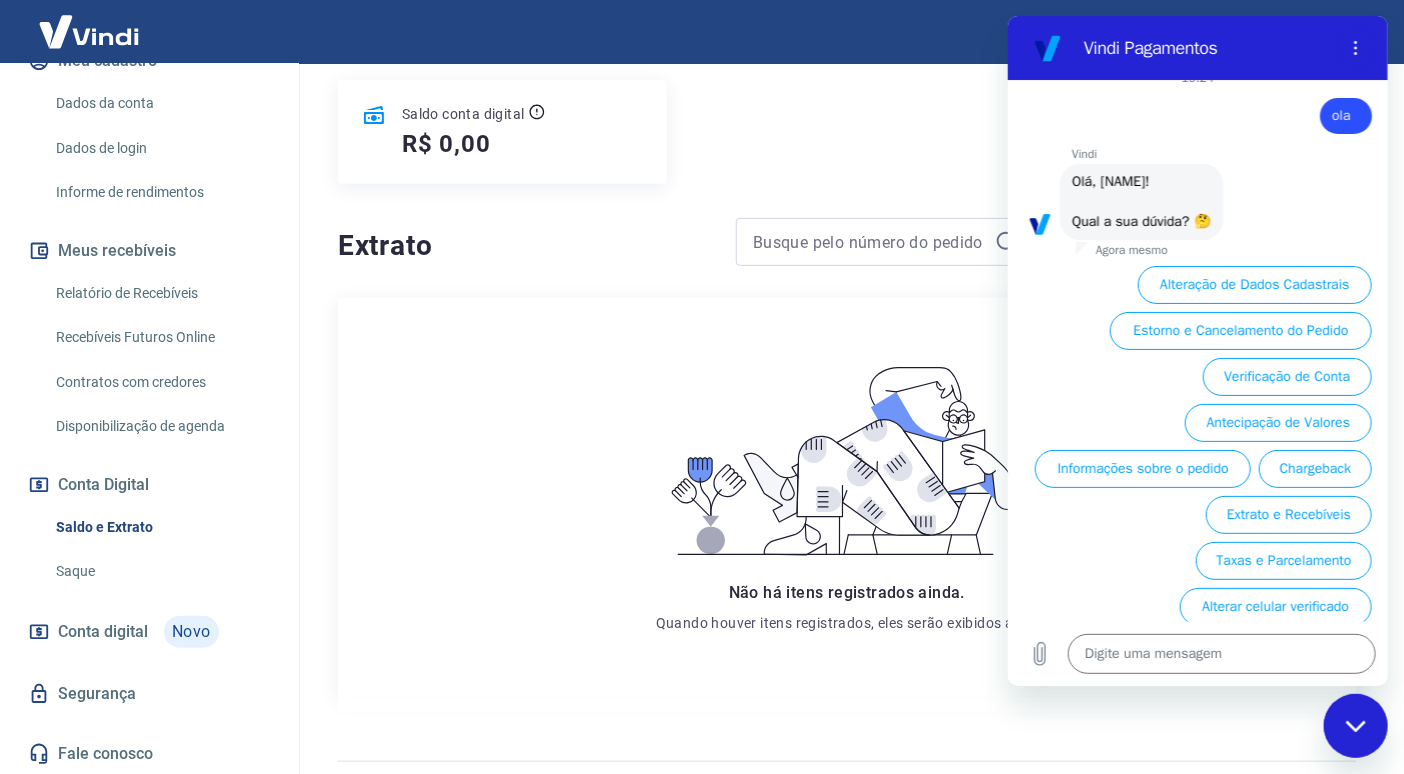 scroll, scrollTop: 293, scrollLeft: 0, axis: vertical 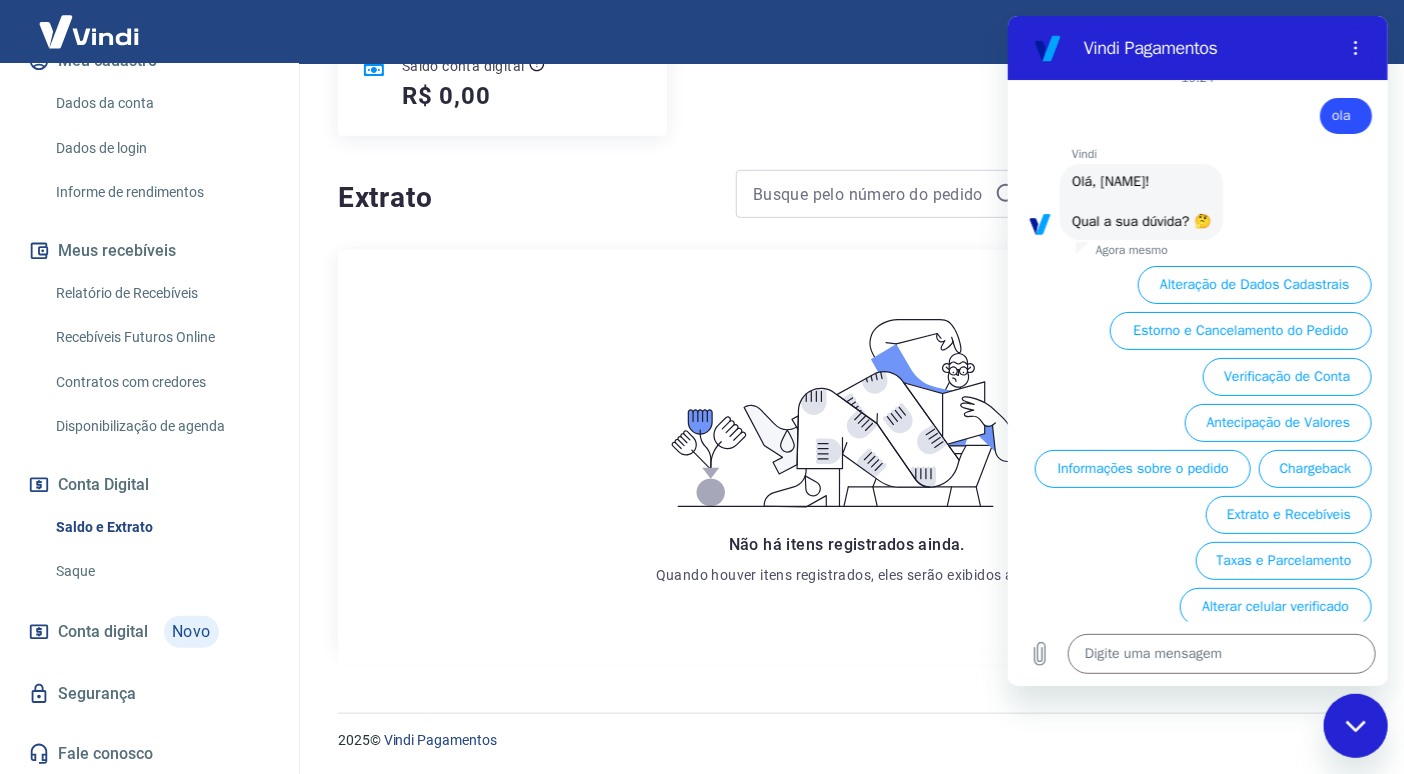 click on "Saque" at bounding box center (161, 571) 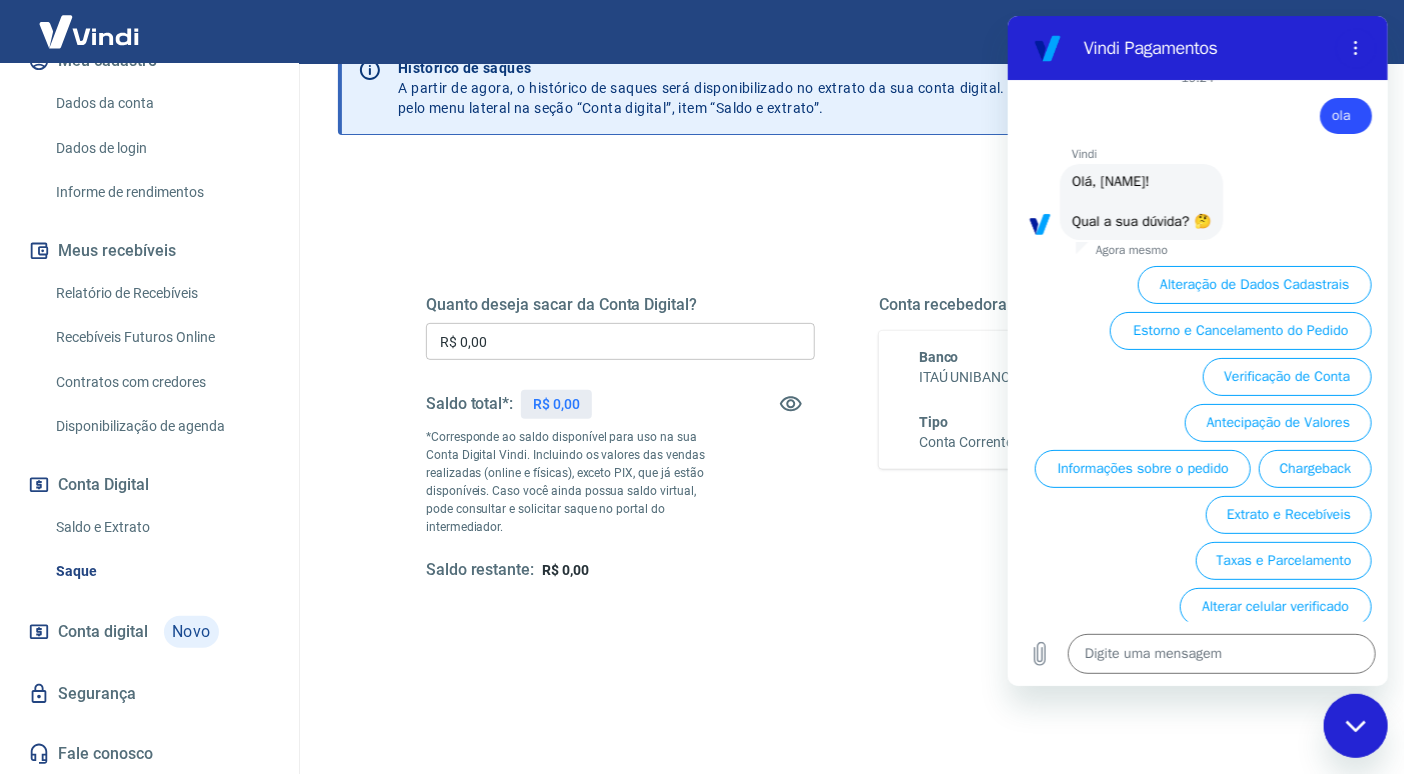 scroll, scrollTop: 113, scrollLeft: 0, axis: vertical 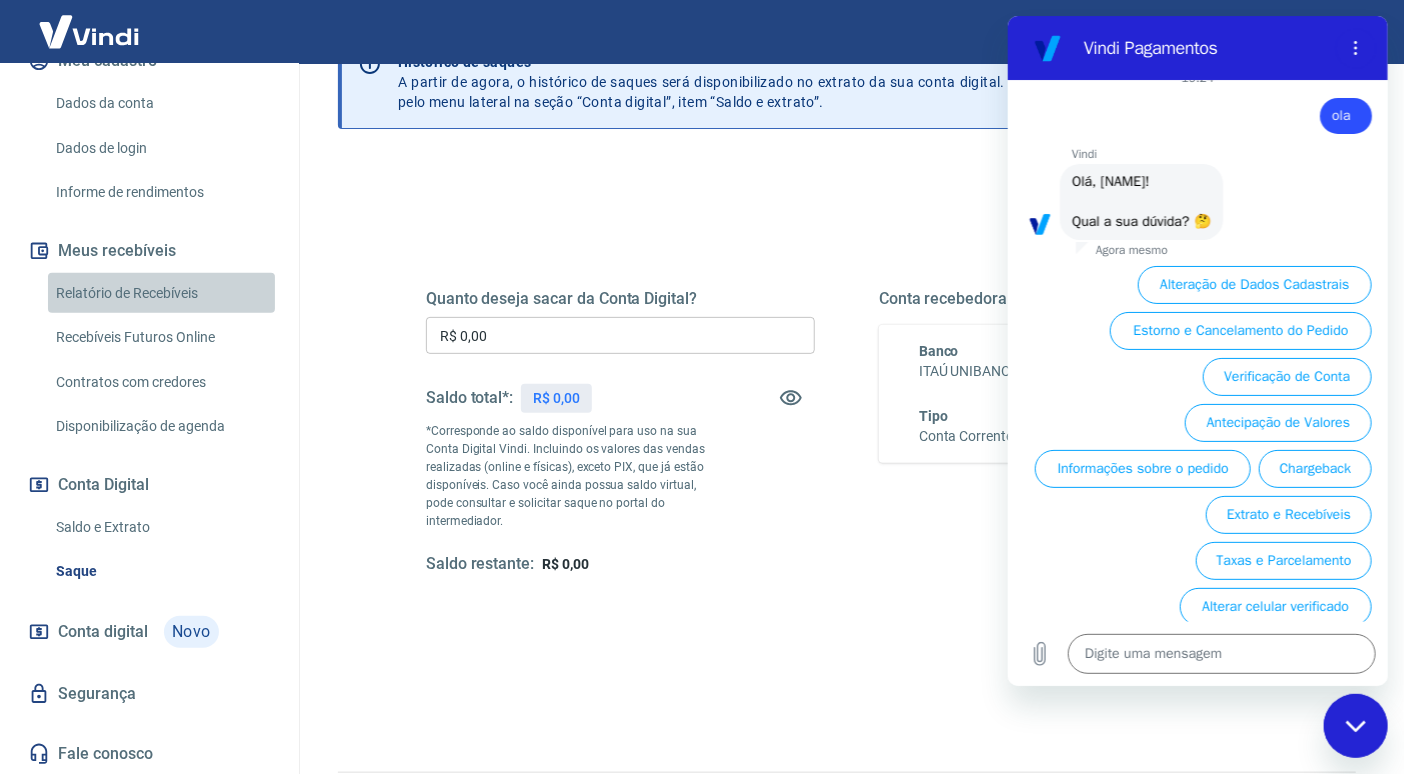 click on "Relatório de Recebíveis" at bounding box center [161, 293] 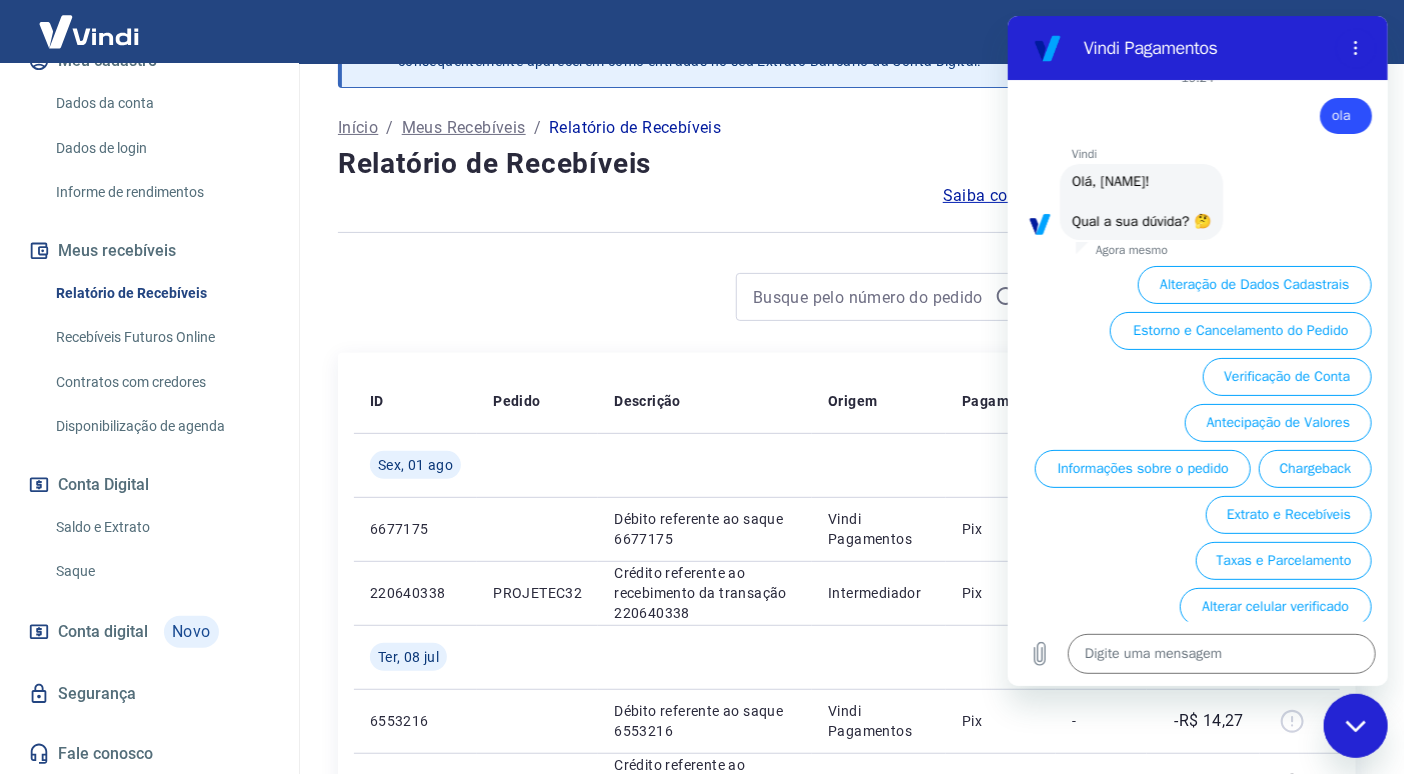 scroll, scrollTop: 75, scrollLeft: 0, axis: vertical 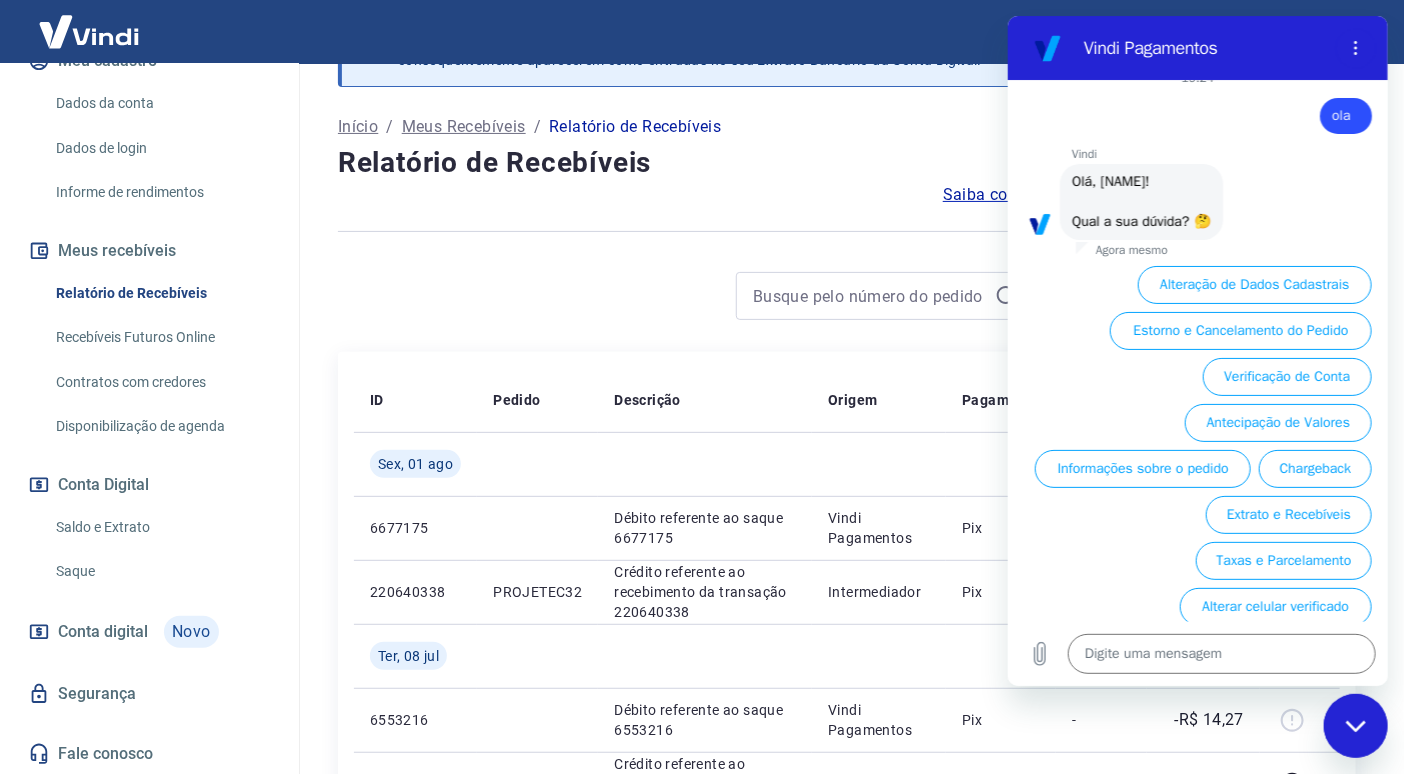 click on "Informações sobre o pedido" at bounding box center (1138, 465) 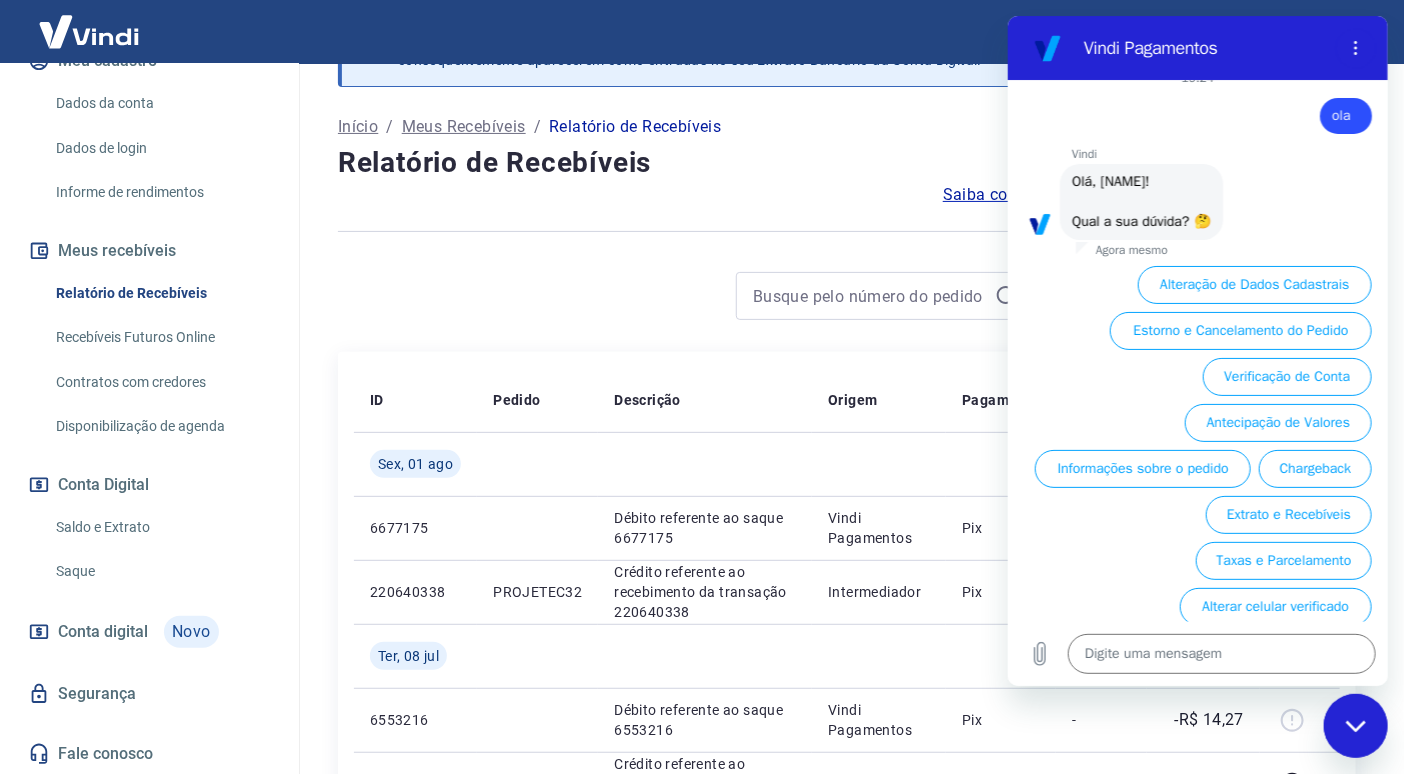 click 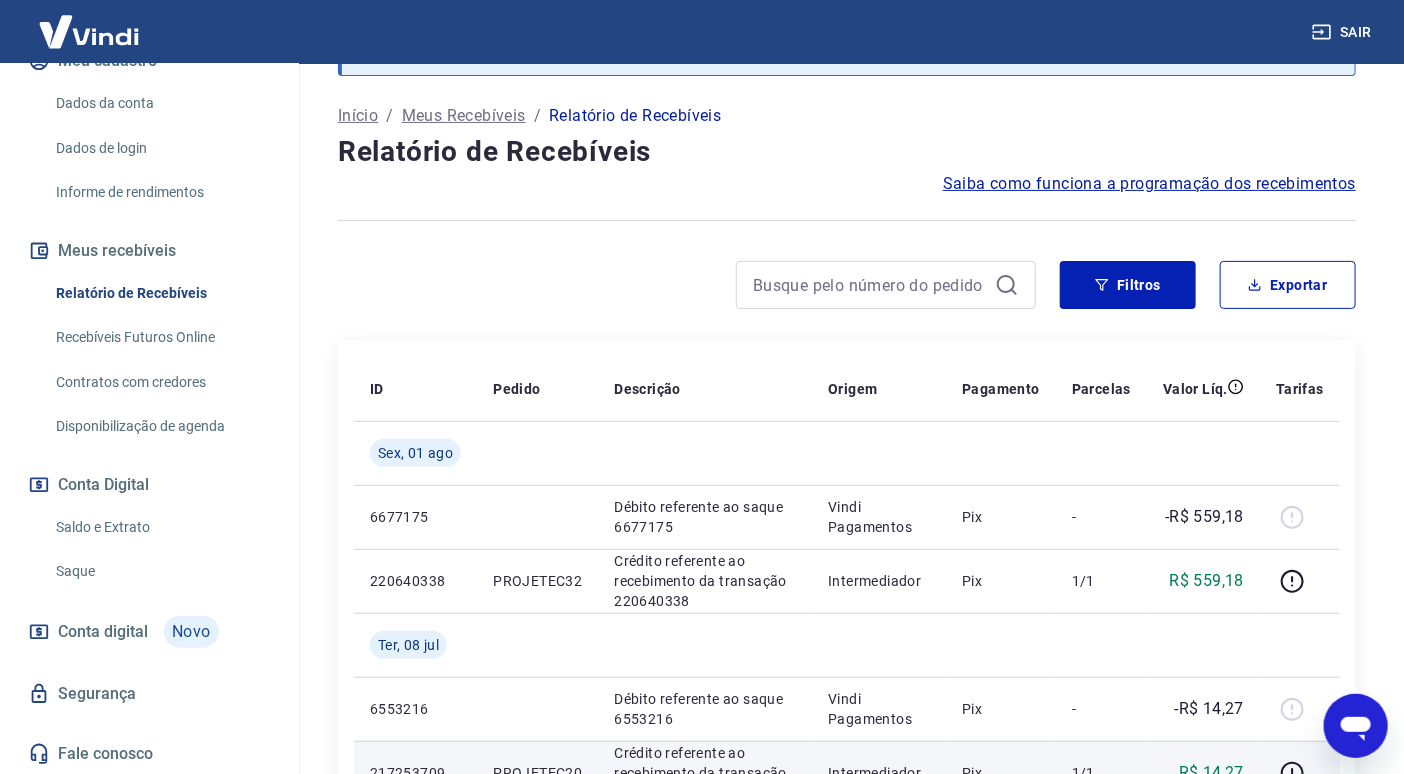 scroll, scrollTop: 78, scrollLeft: 0, axis: vertical 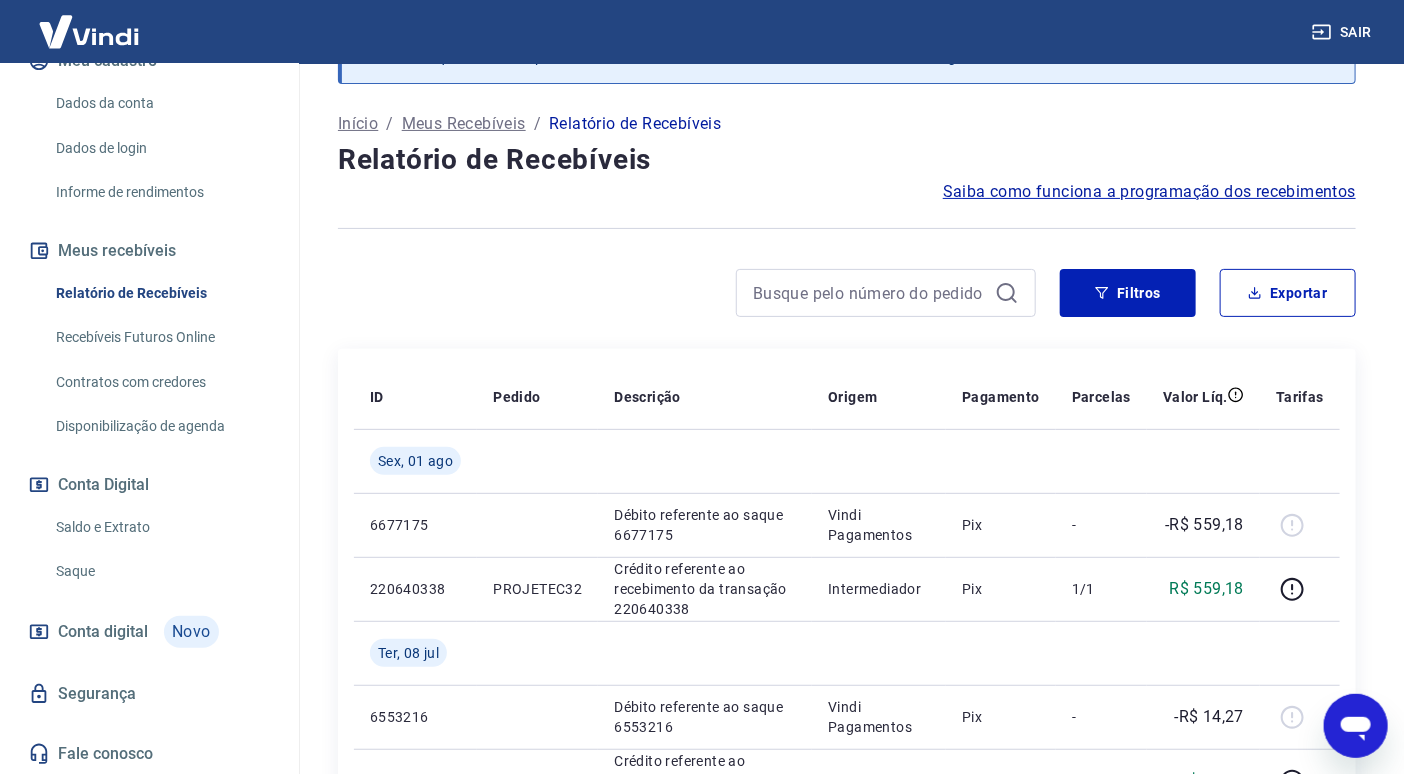 click 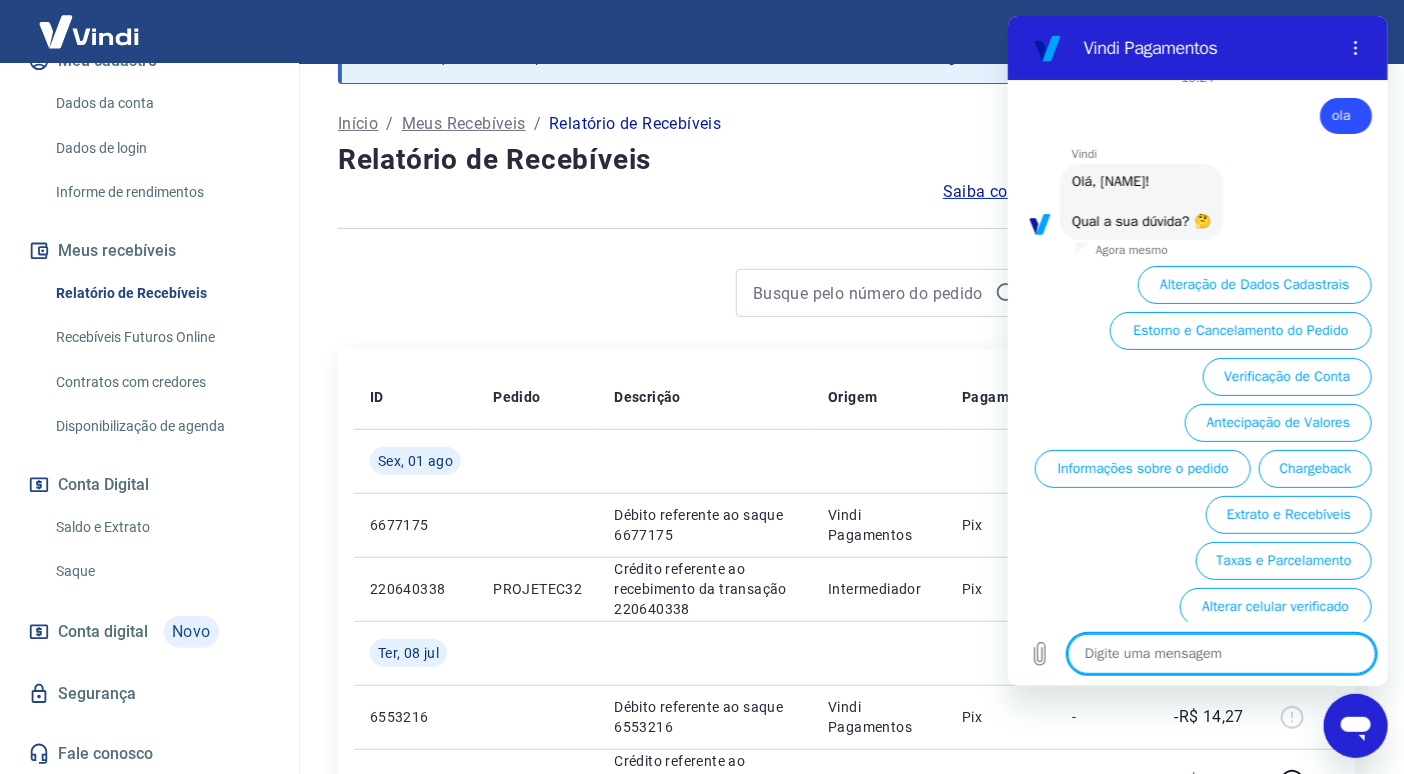 scroll, scrollTop: 0, scrollLeft: 0, axis: both 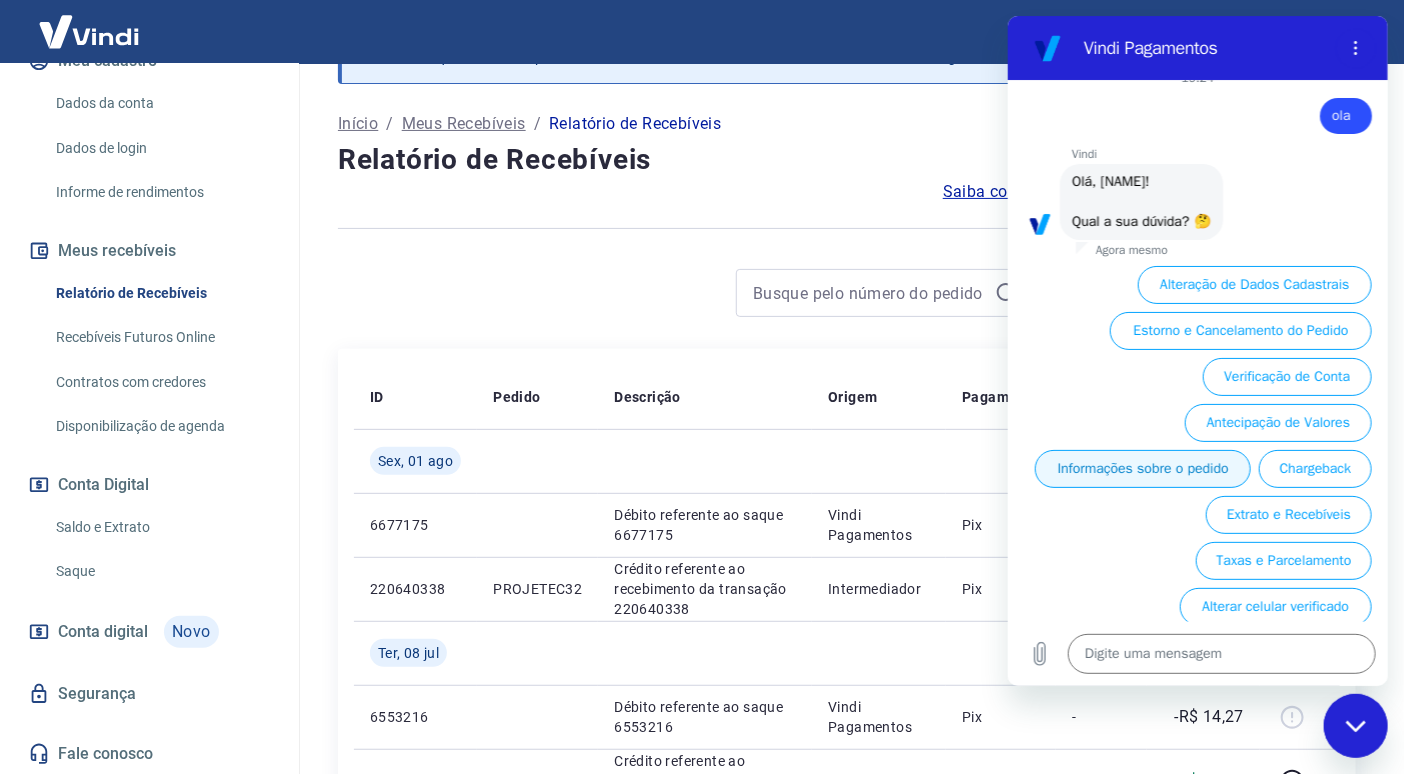 click on "Informações sobre o pedido" at bounding box center (1142, 469) 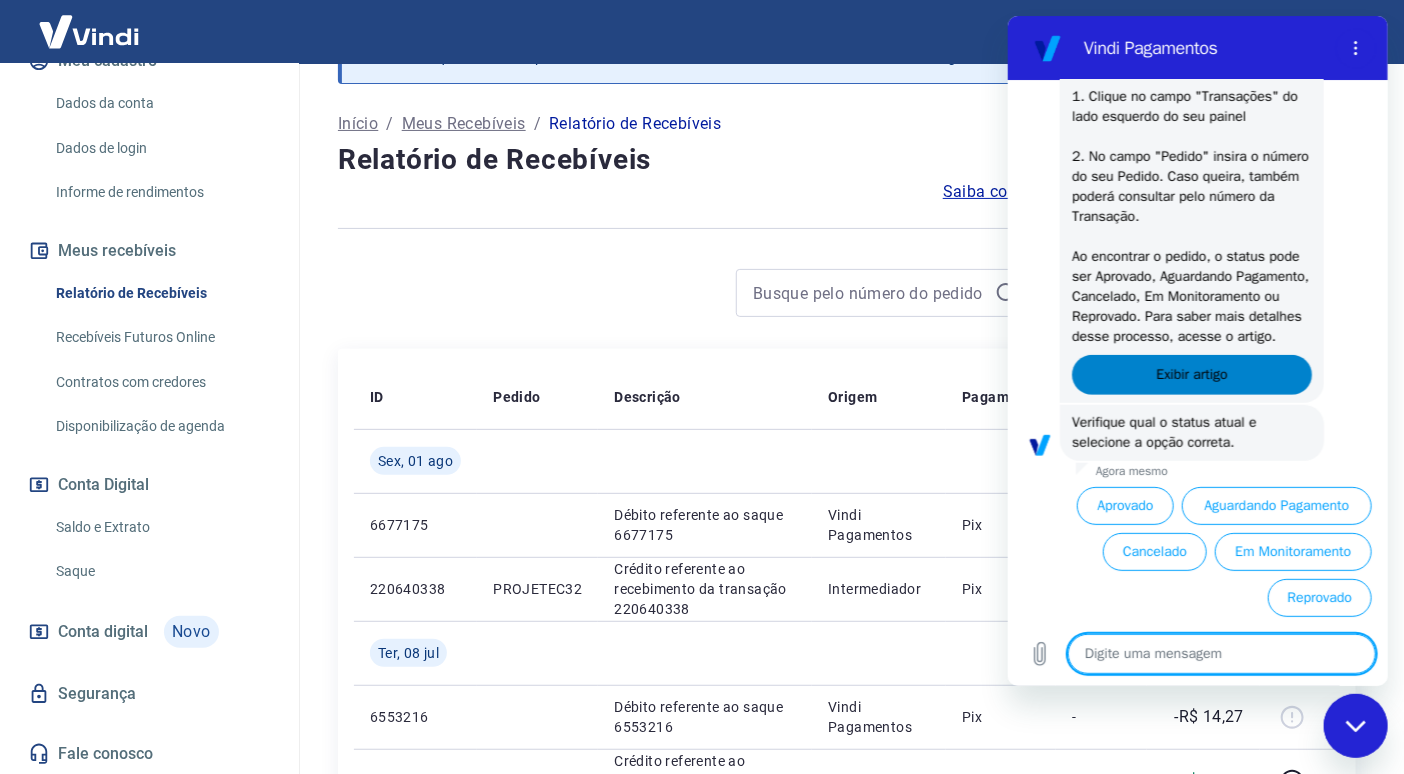 scroll, scrollTop: 417, scrollLeft: 0, axis: vertical 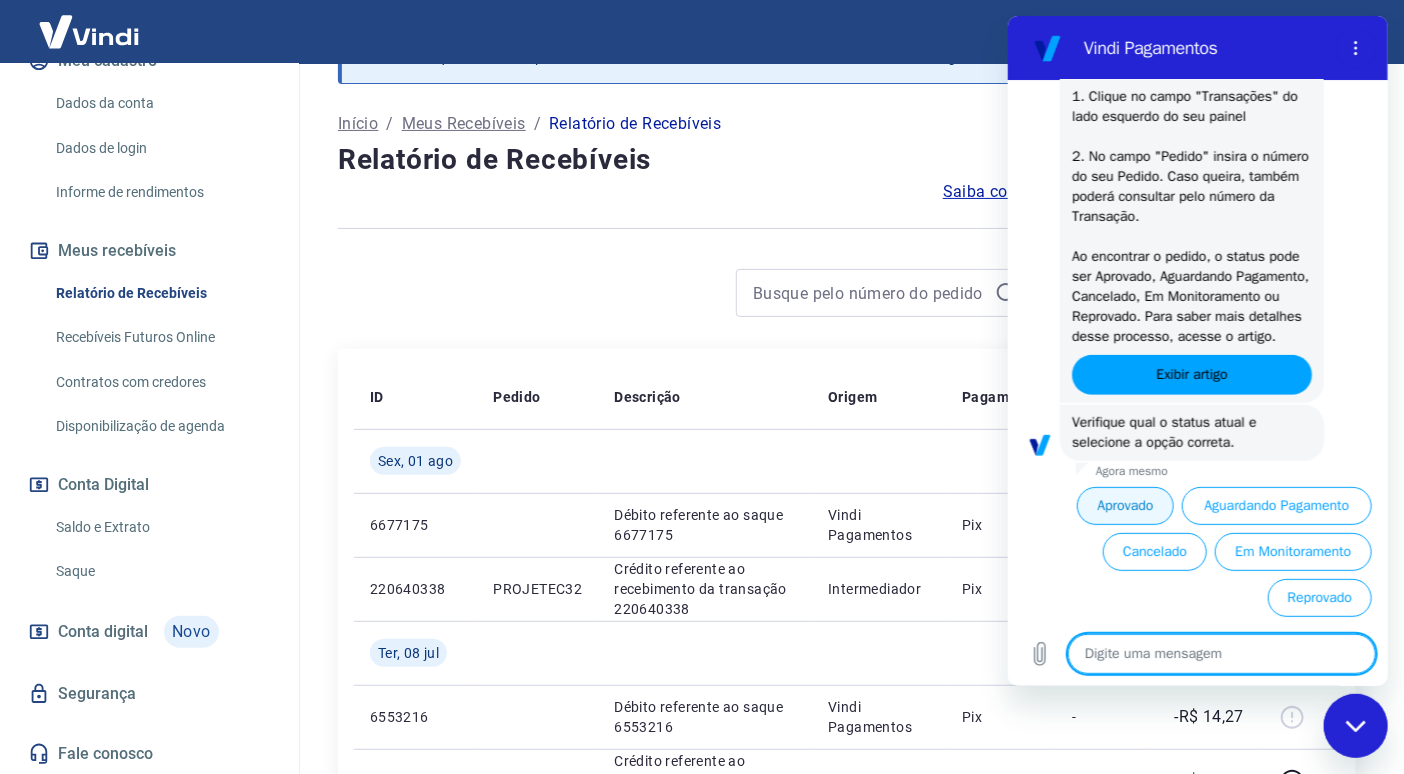 click on "Aprovado" at bounding box center (1124, 506) 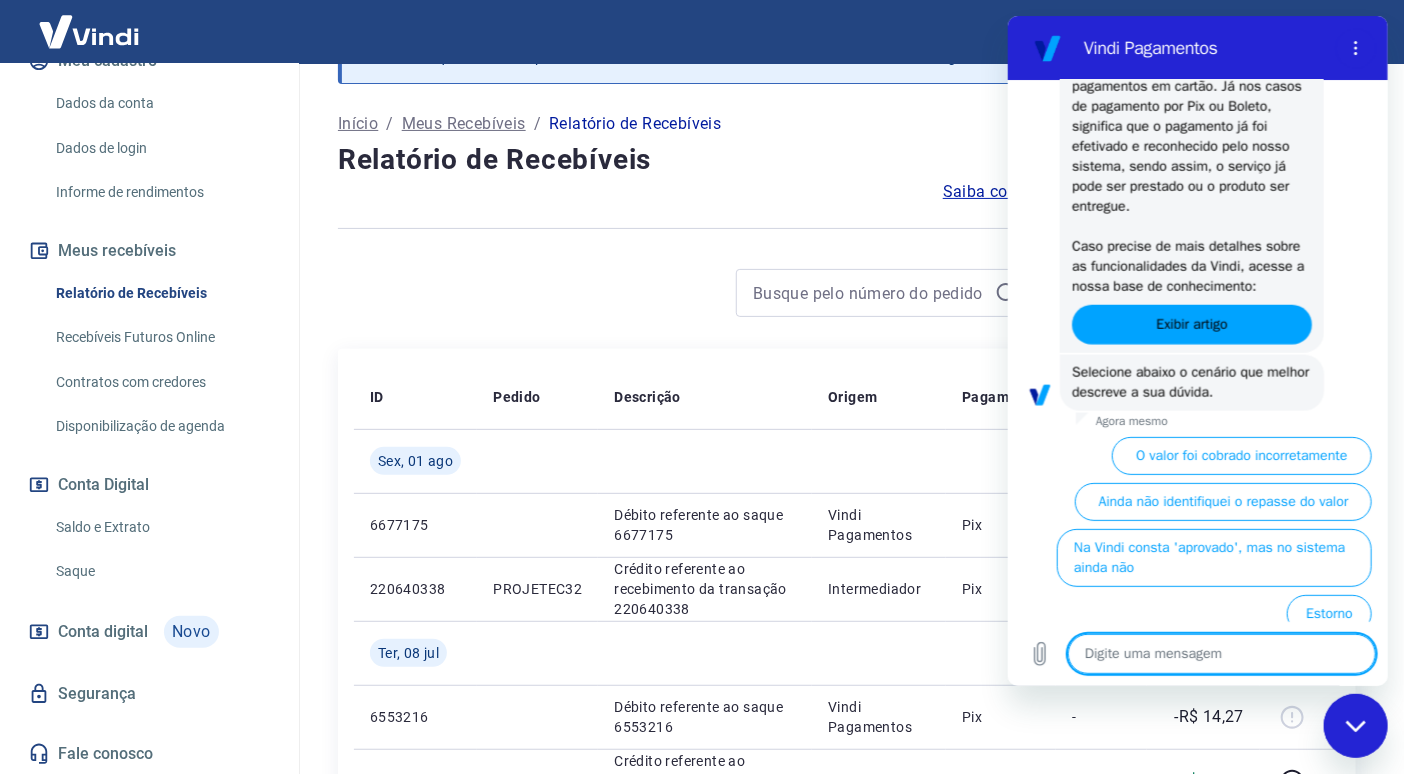 scroll, scrollTop: 1022, scrollLeft: 0, axis: vertical 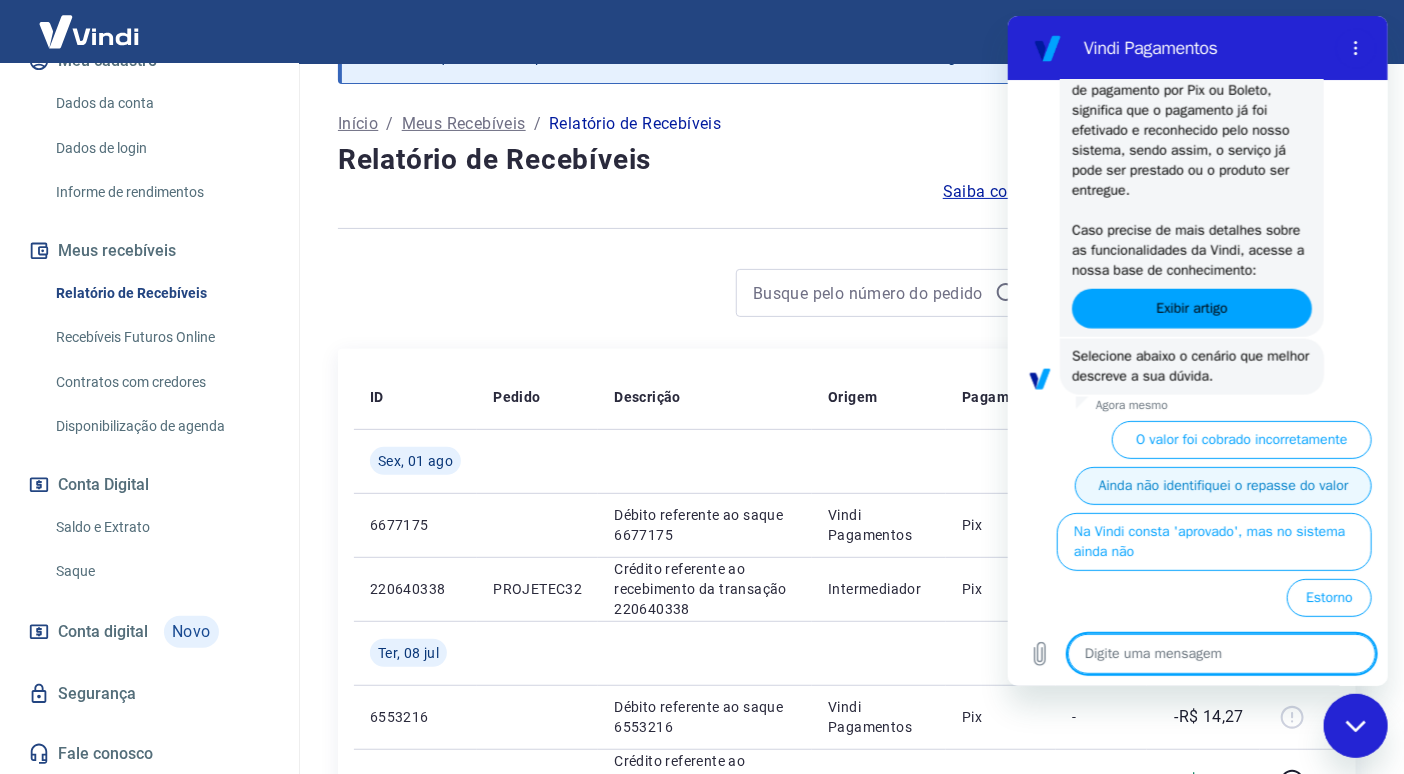 click on "Ainda não identifiquei o repasse do valor" at bounding box center (1222, 486) 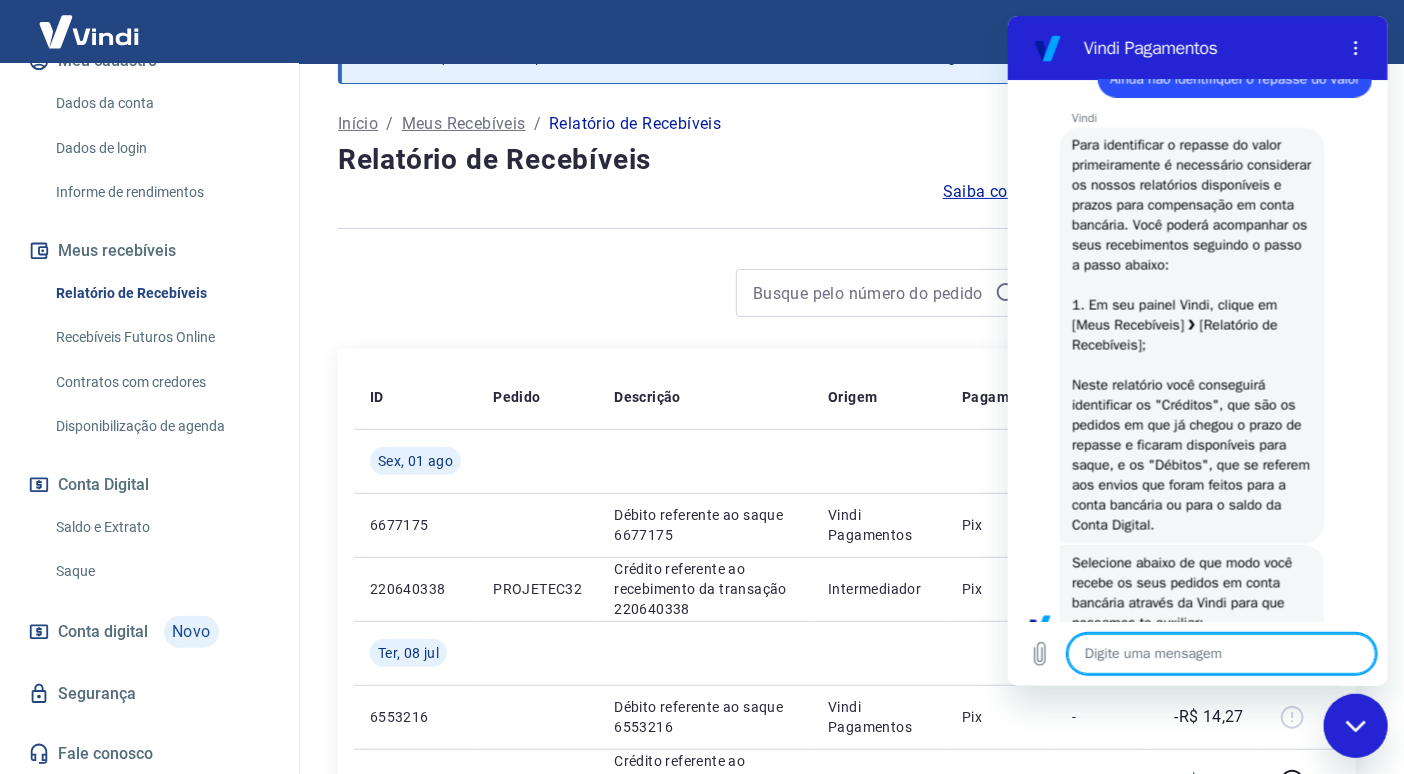 scroll, scrollTop: 1354, scrollLeft: 0, axis: vertical 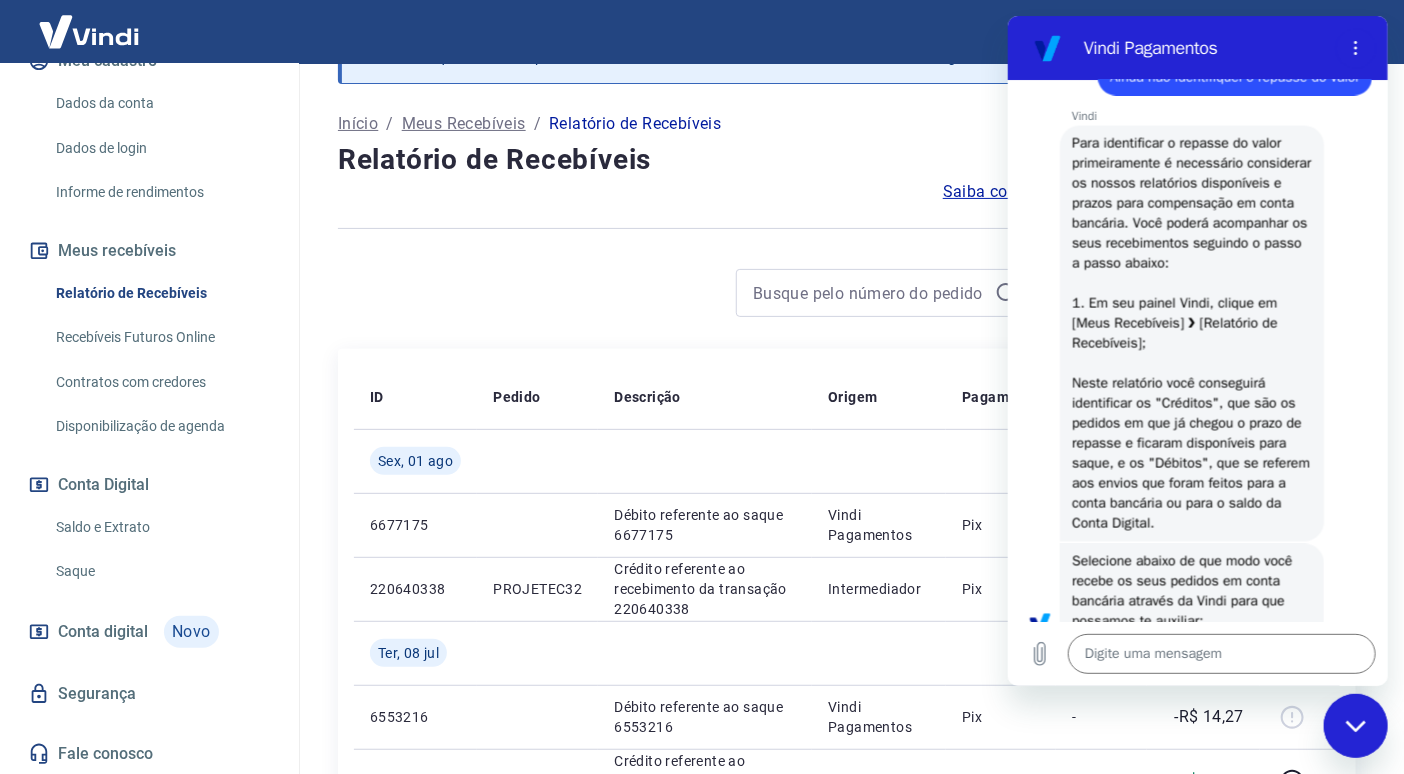 click at bounding box center (89, 31) 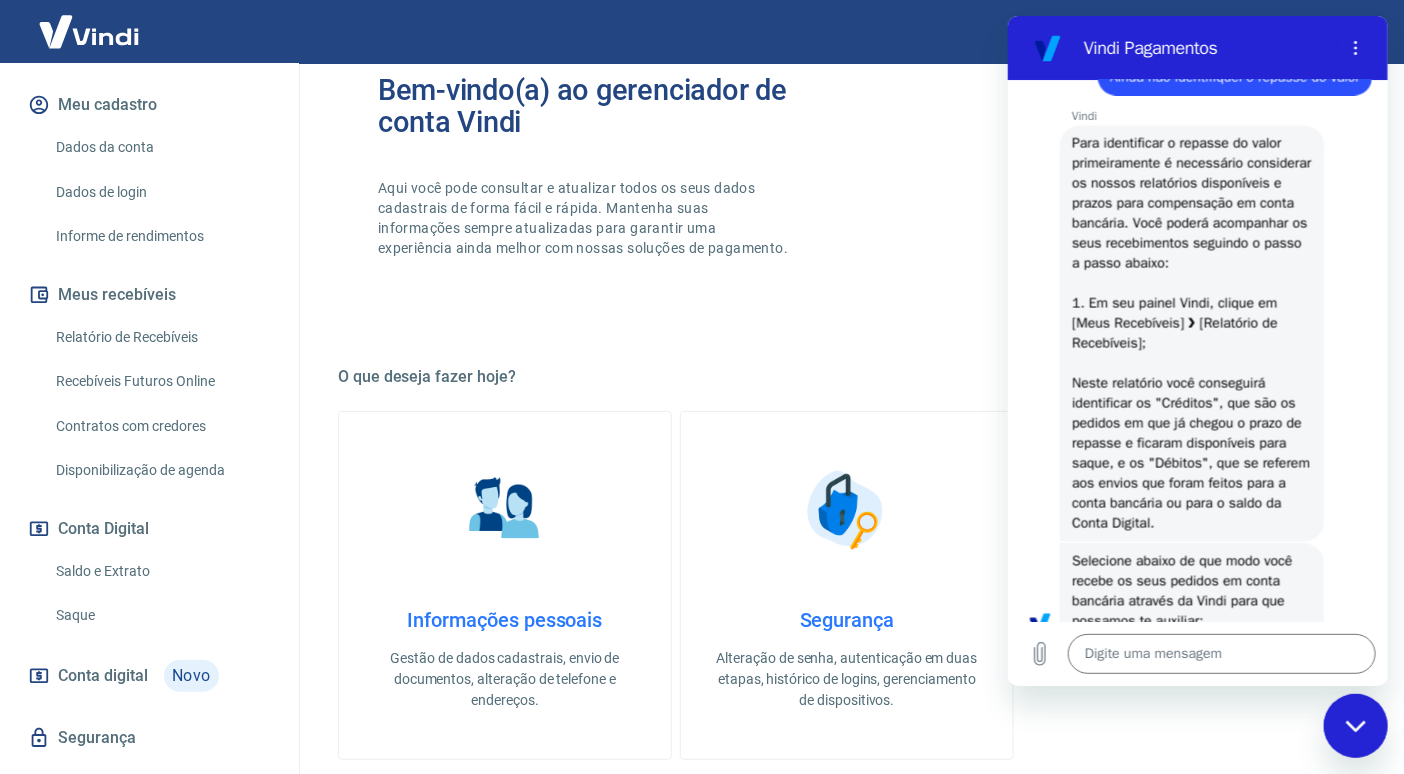 scroll, scrollTop: 272, scrollLeft: 0, axis: vertical 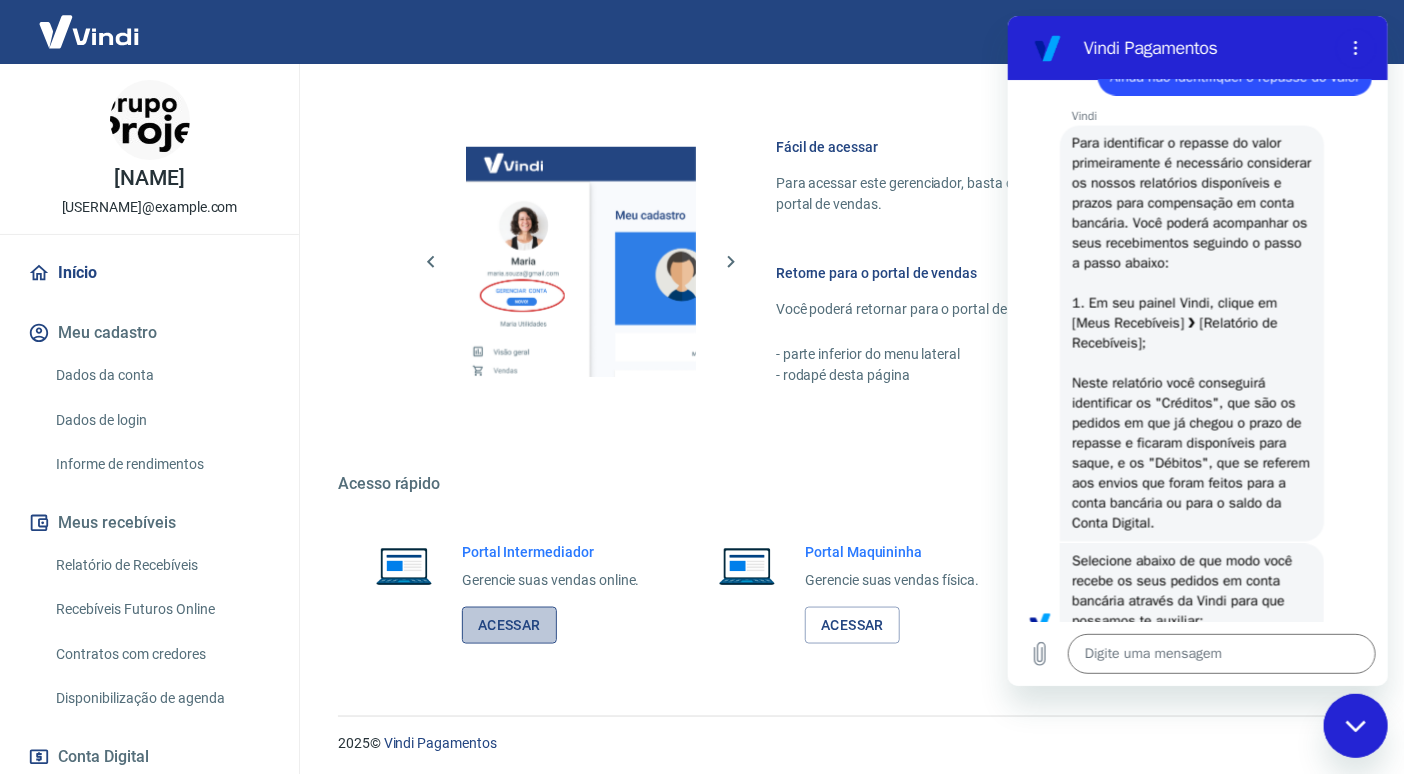 click on "Acessar" at bounding box center [509, 625] 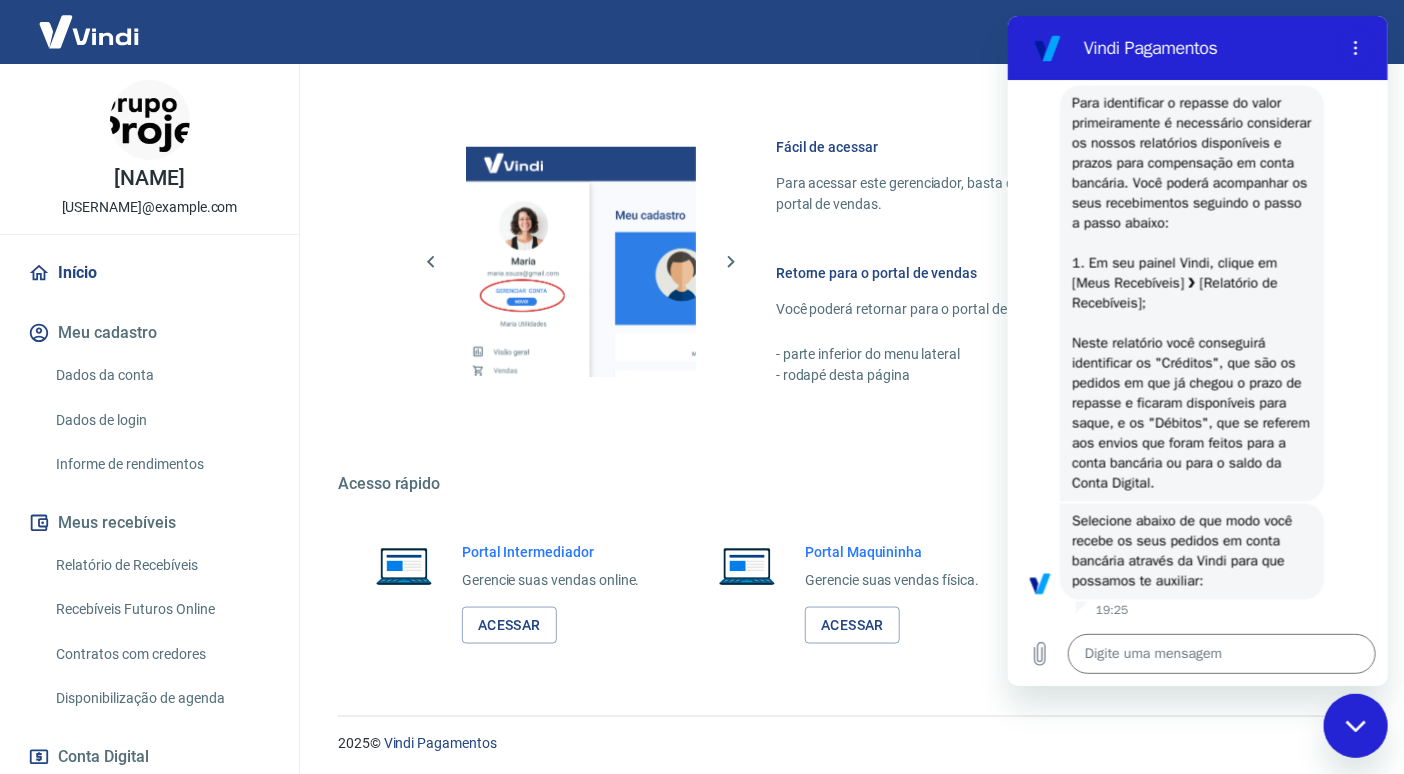 scroll, scrollTop: 1401, scrollLeft: 0, axis: vertical 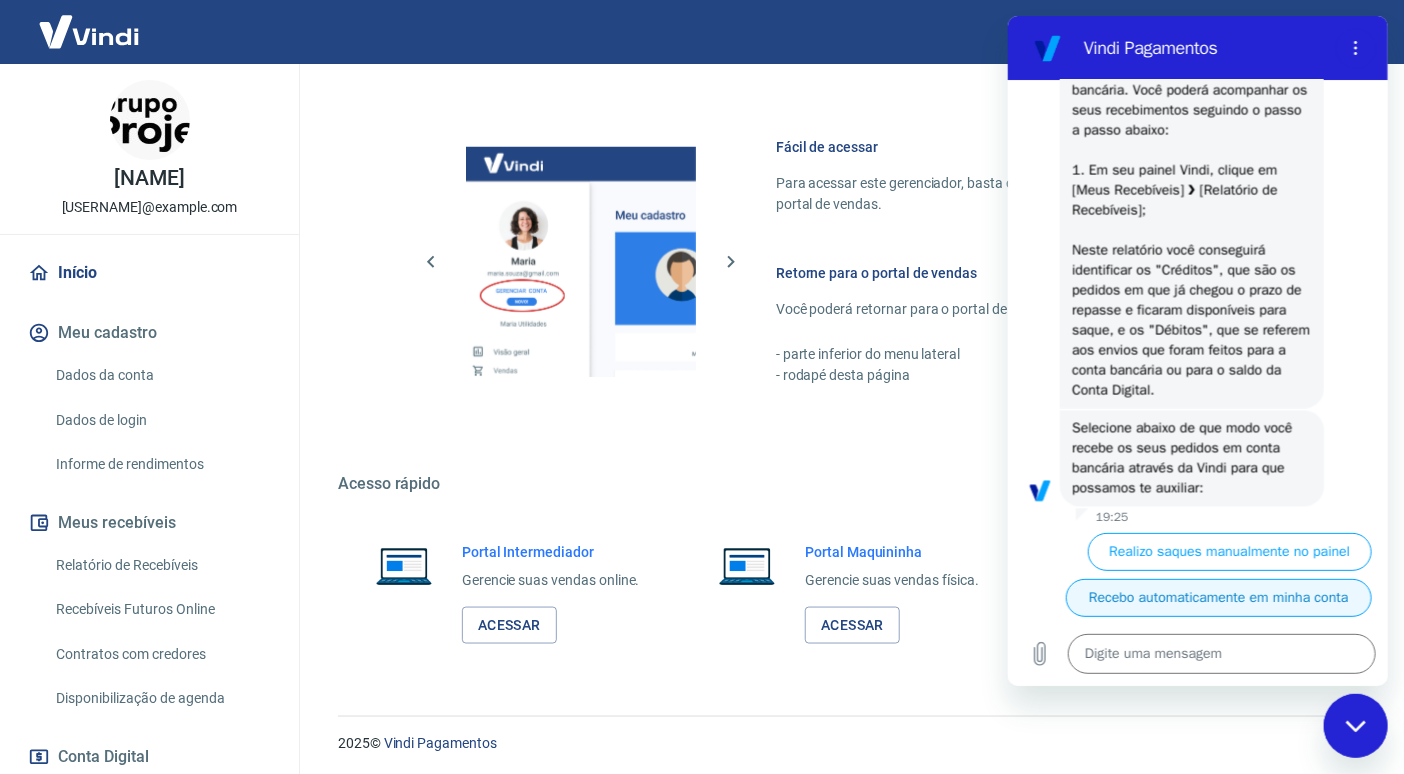 click on "Recebo automaticamente em minha conta" at bounding box center (1218, 598) 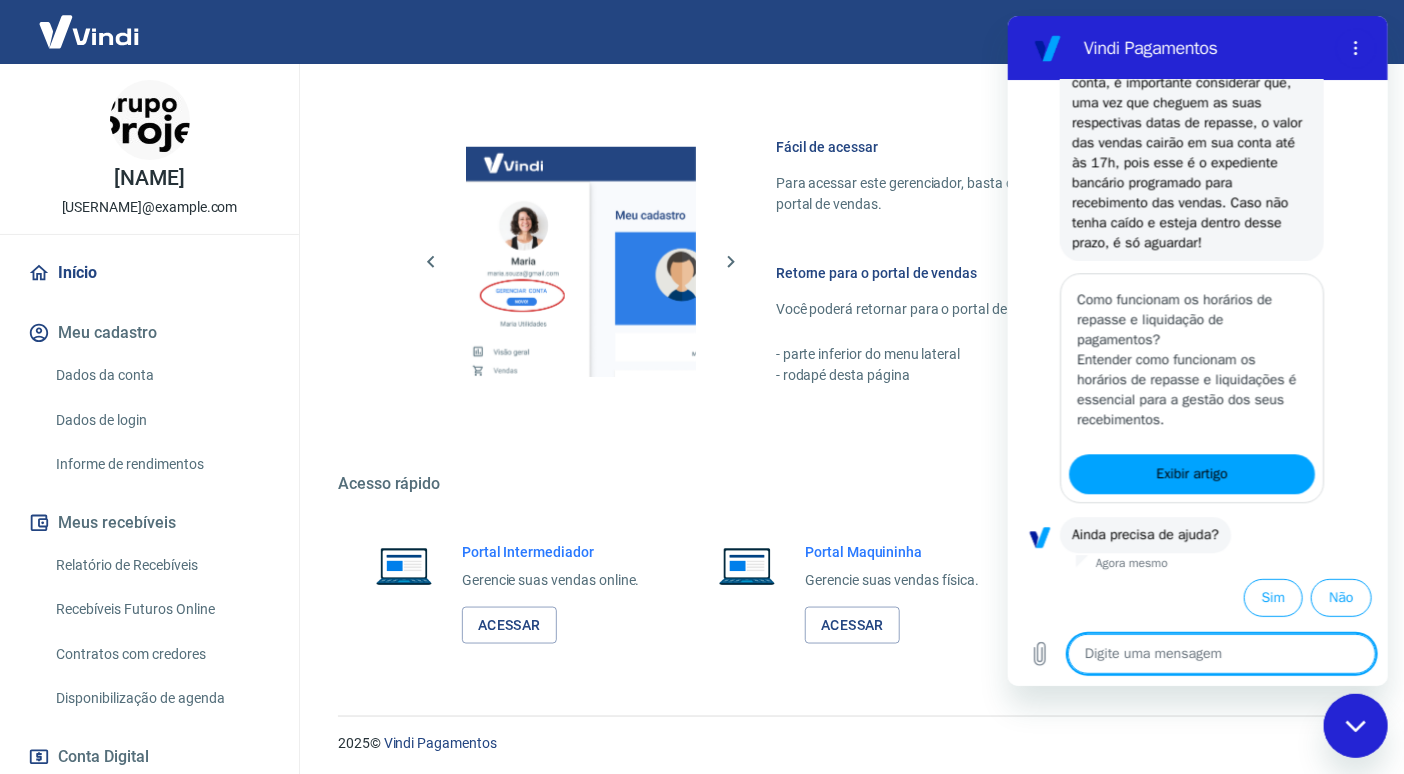 scroll, scrollTop: 2123, scrollLeft: 0, axis: vertical 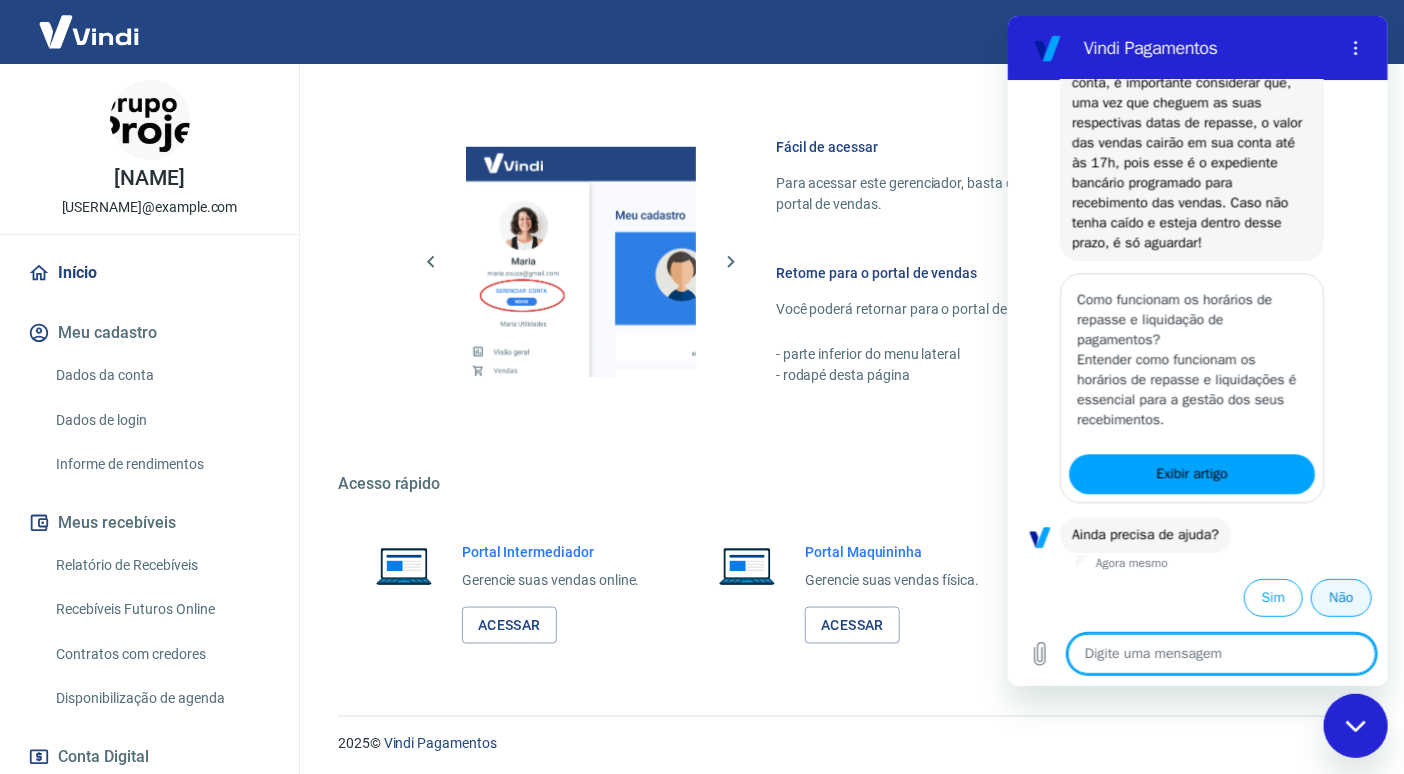 click on "Não" at bounding box center (1340, 598) 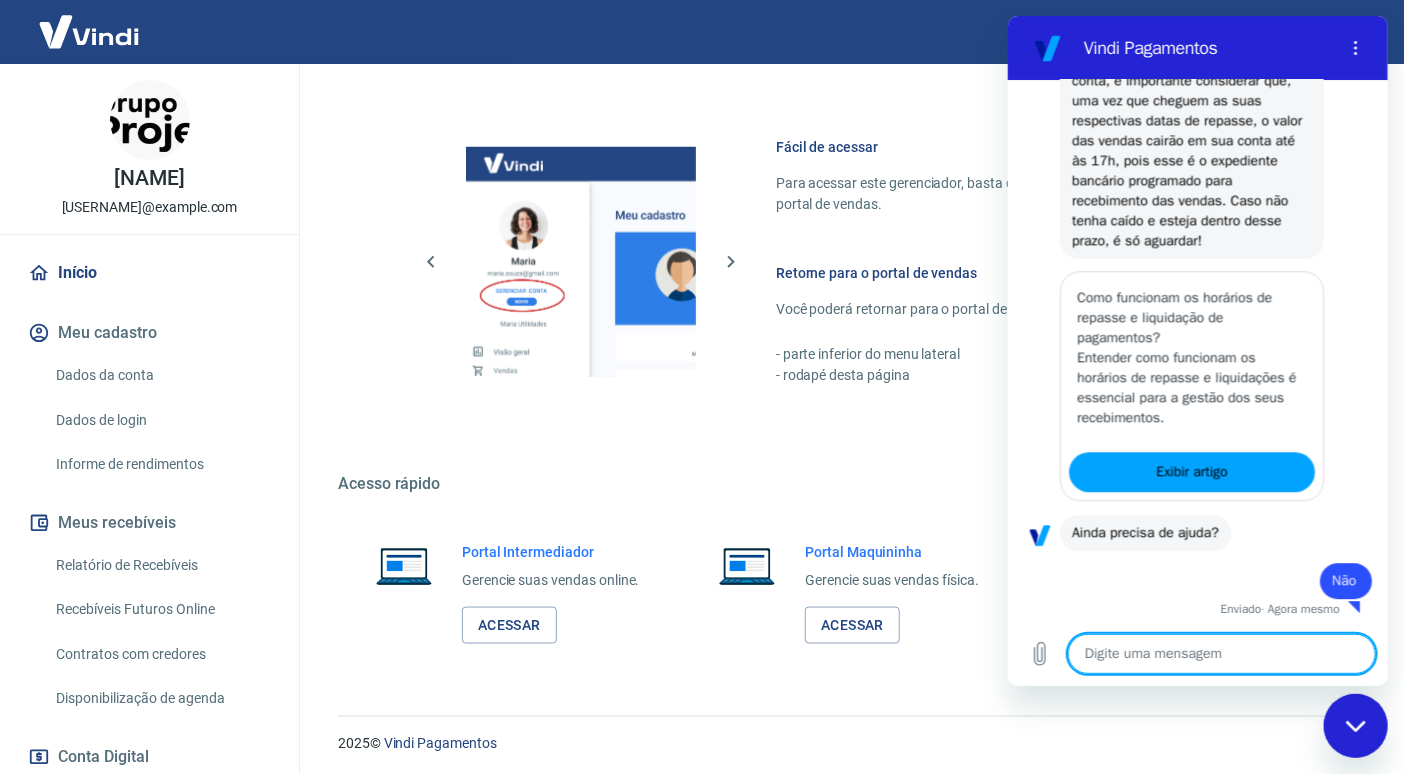 click on "Bem-vindo(a) ao gerenciador de conta Vindi Aqui você pode consultar e atualizar todos os seus dados cadastrais de forma fácil e rápida. Mantenha suas informações sempre atualizadas para garantir uma experiência ainda melhor com nossas soluções de pagamento. O que deseja fazer hoje? Informações pessoais Gestão de dados cadastrais, envio de documentos, alteração de telefone e endereços. Segurança Alteração de senha, autenticação em duas etapas, histórico de logins, gerenciamento de dispositivos. Fácil de acessar Para acessar este gerenciador, basta clicar em “Gerenciar conta” no menu lateral do portal de vendas. Retorne para o portal de vendas Você poderá retornar para o portal de vendas através das seguintes maneiras: - parte inferior do menu lateral - rodapé desta página Acesso rápido Portal Intermediador Gerencie suas vendas online. Acessar Portal Maquininha Gerencie suas vendas física. Acessar" at bounding box center (847, -33) 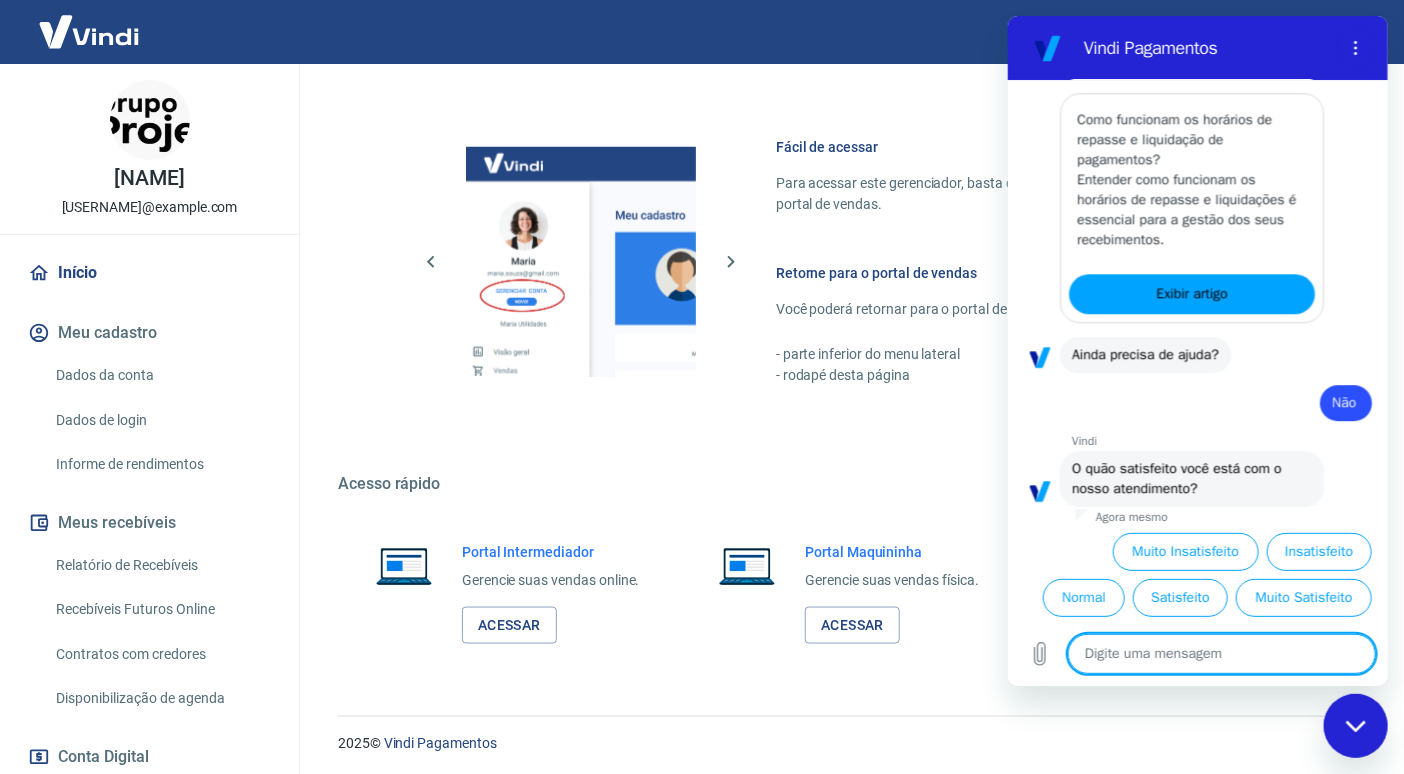 scroll, scrollTop: 2303, scrollLeft: 0, axis: vertical 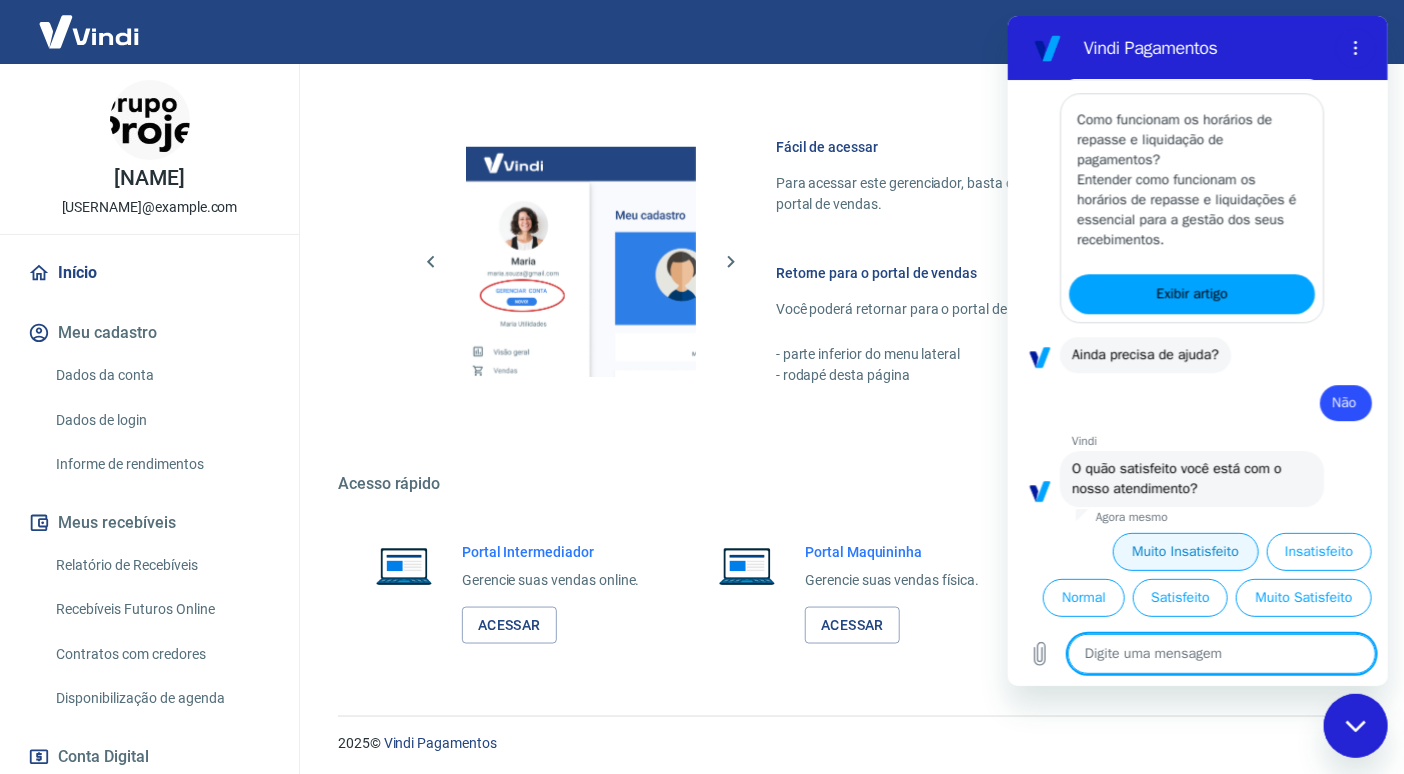 click on "Muito Insatisfeito" at bounding box center [1185, 552] 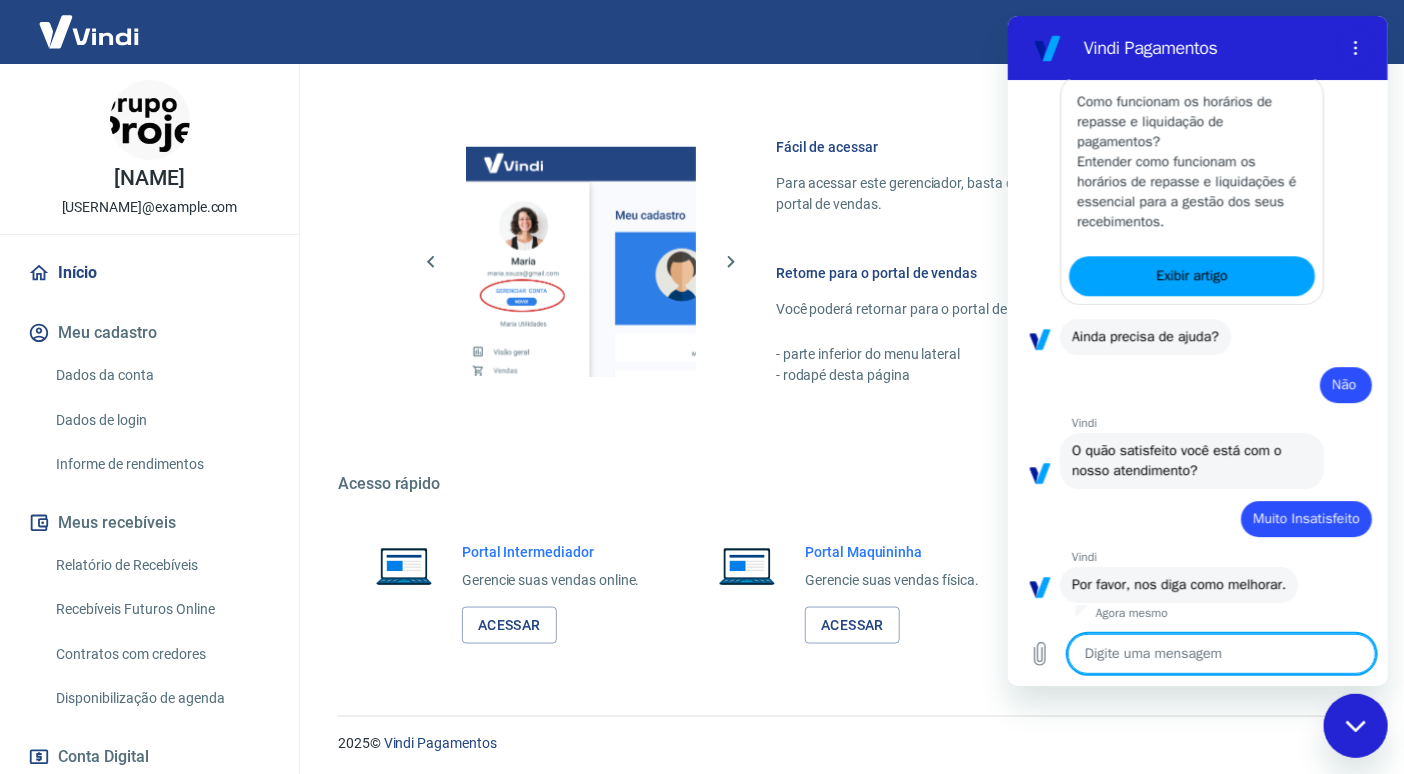 scroll, scrollTop: 2327, scrollLeft: 0, axis: vertical 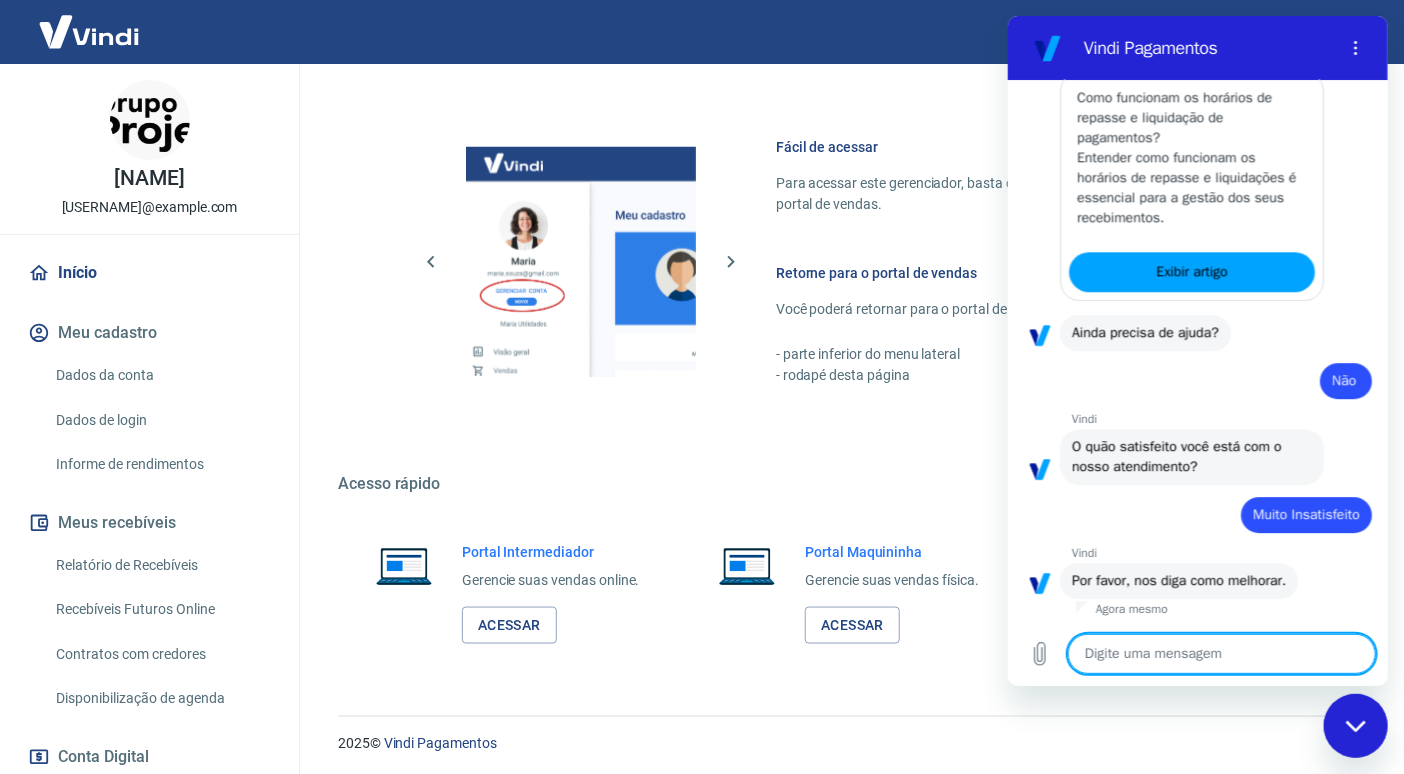 click on "Fácil de acessar Para acessar este gerenciador, basta clicar em “Gerenciar conta” no menu lateral do portal de vendas. Retorne para o portal de vendas Você poderá retornar para o portal de vendas através das seguintes maneiras: - parte inferior do menu lateral - rodapé desta página" at bounding box center (847, 257) 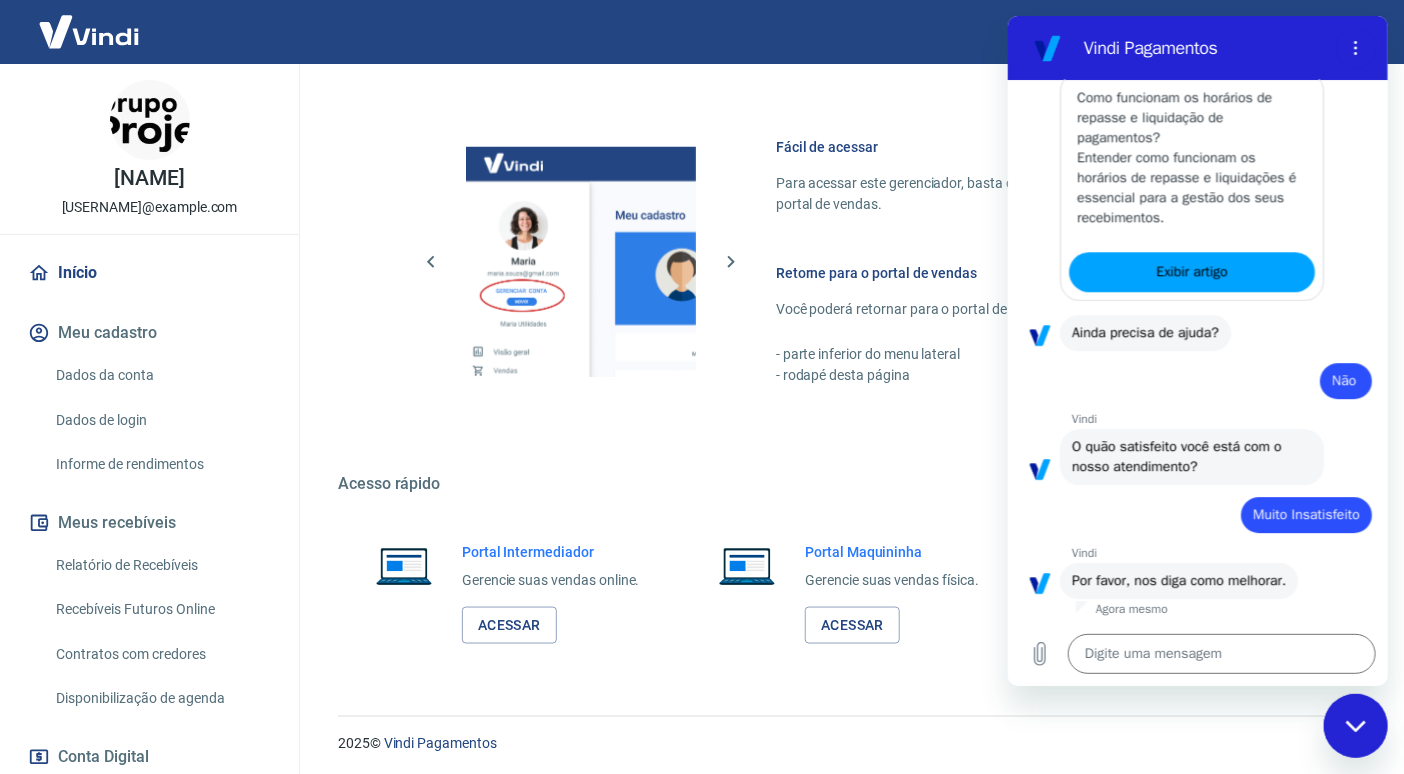 click at bounding box center [1355, 725] 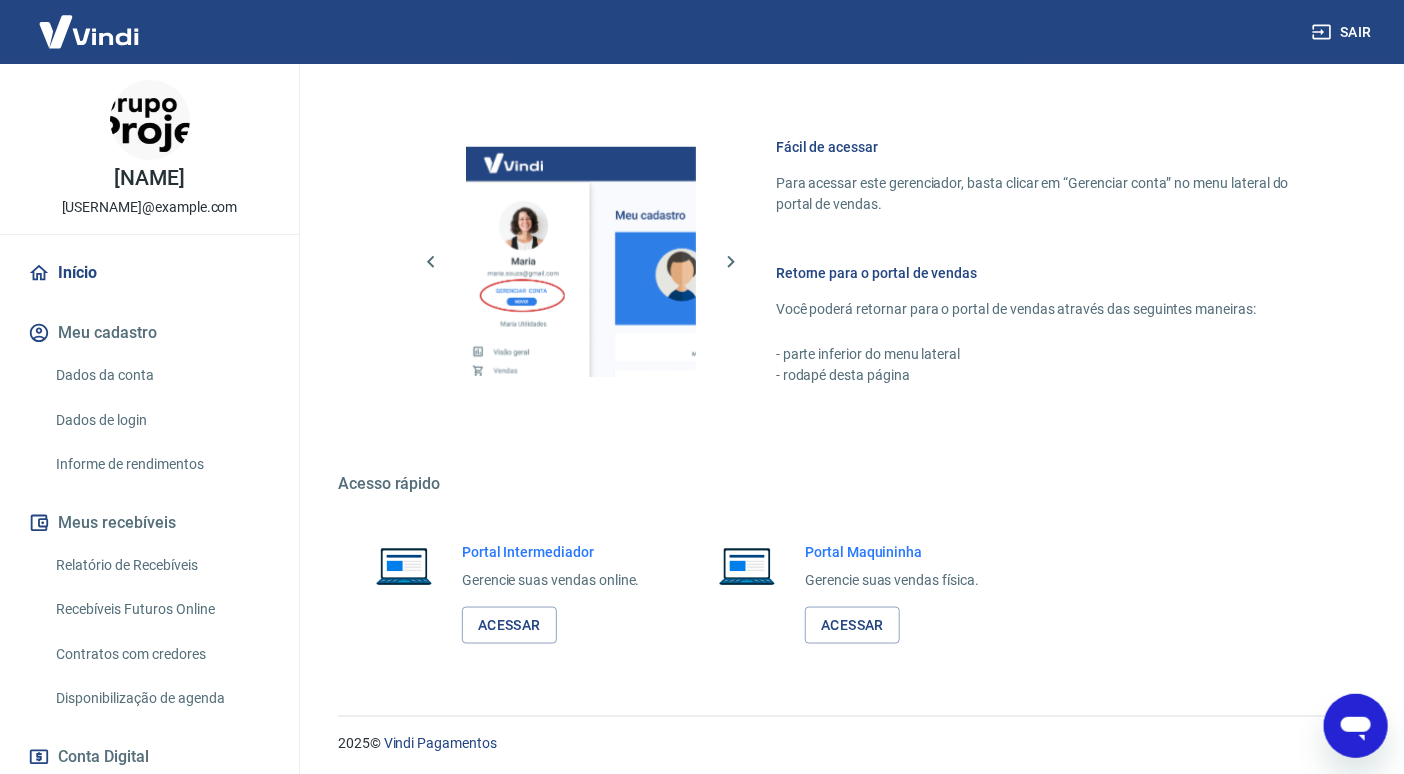 type on "x" 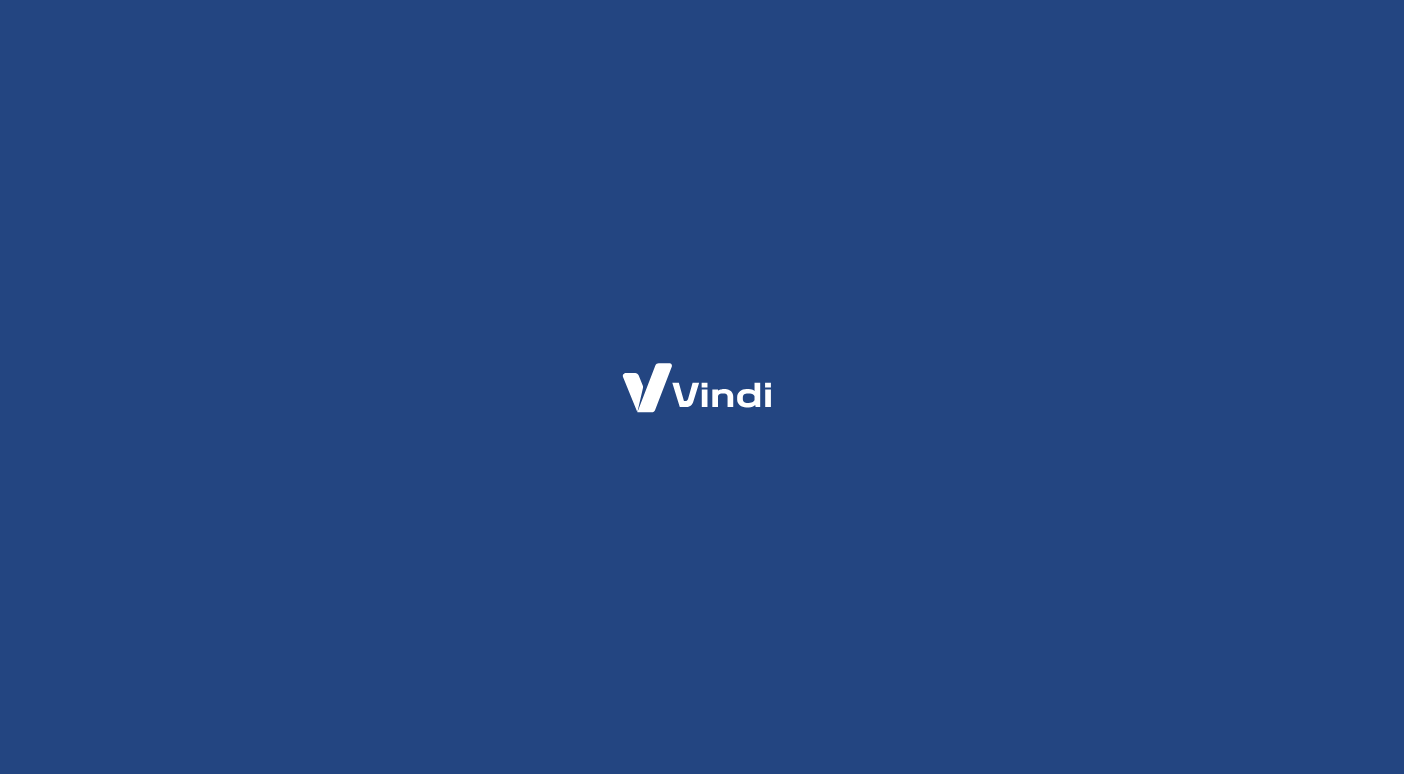 scroll, scrollTop: 0, scrollLeft: 0, axis: both 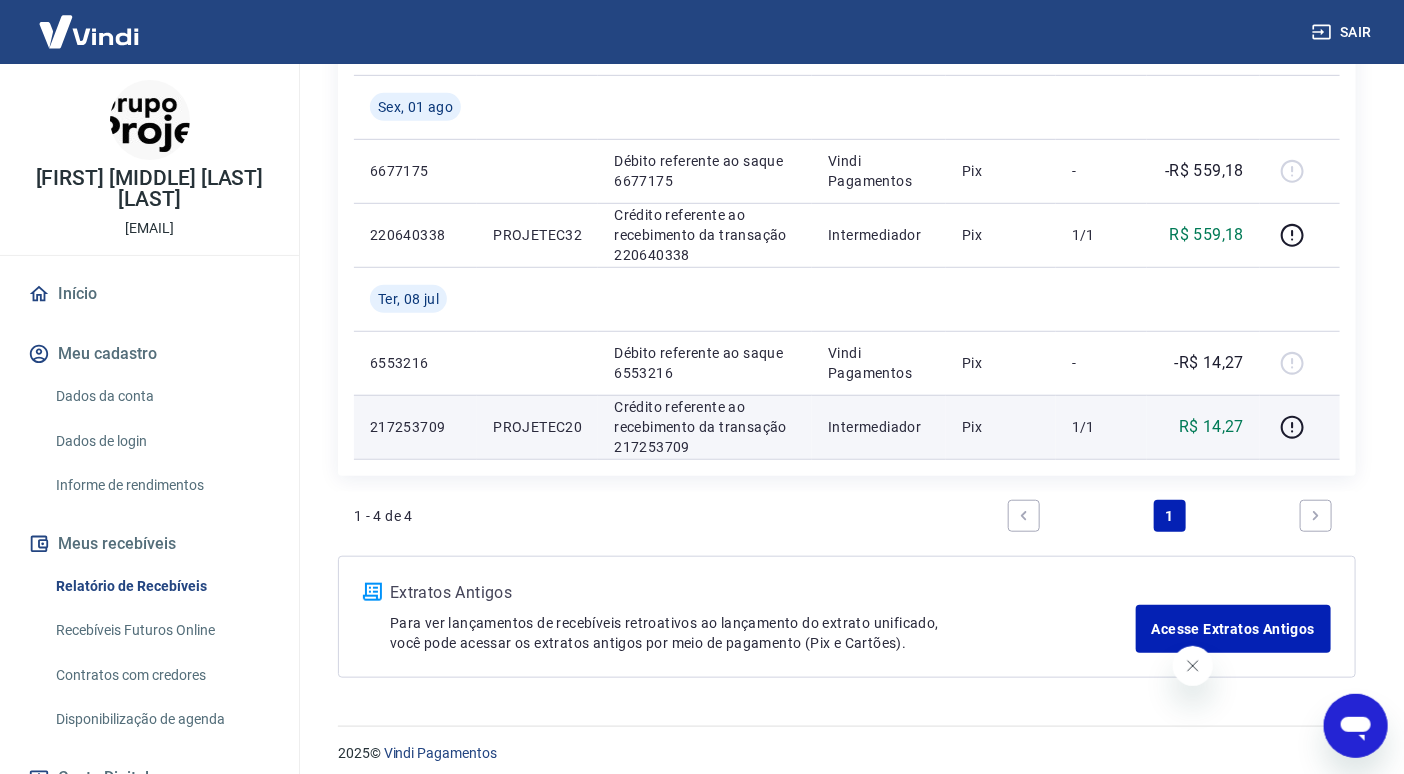 click on "Crédito referente ao recebimento da transação 217253709" at bounding box center [705, 427] 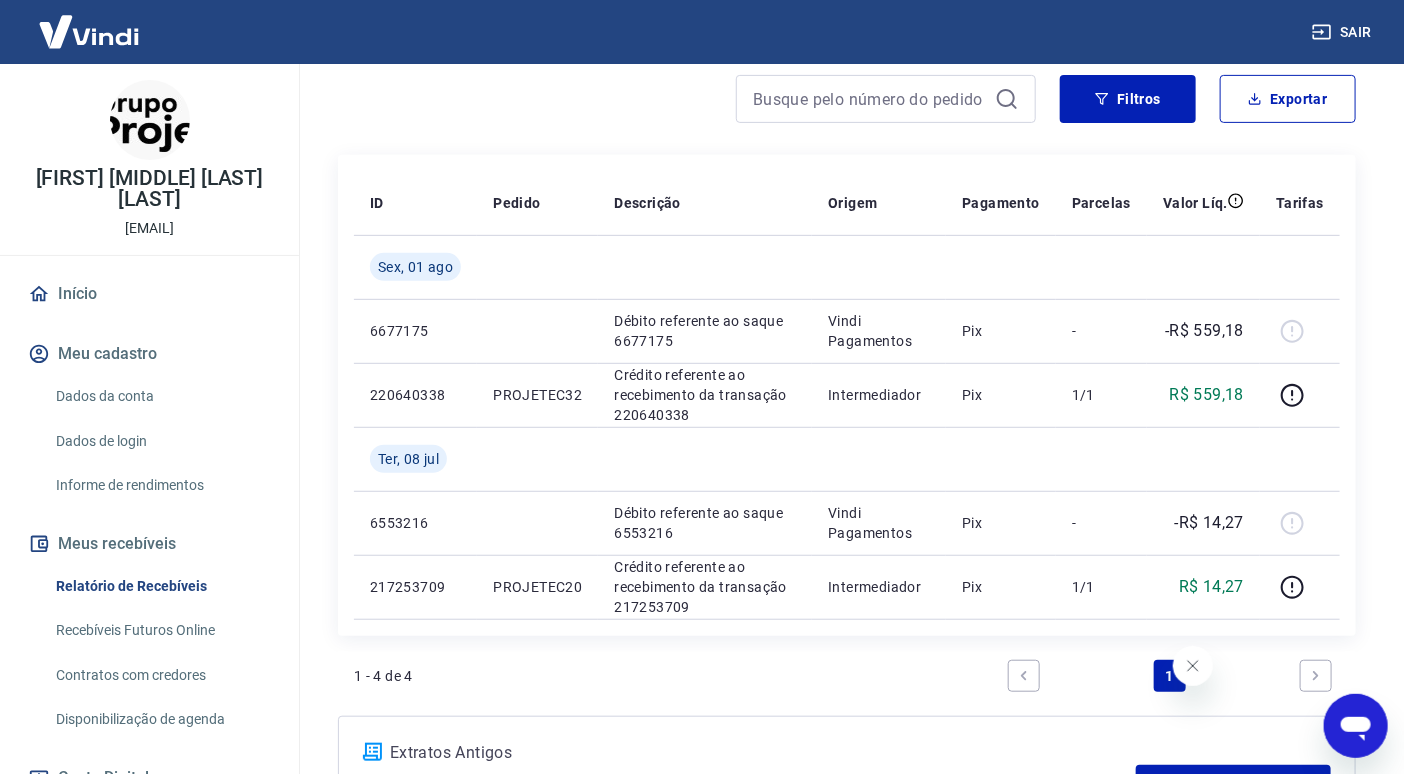 scroll, scrollTop: 276, scrollLeft: 0, axis: vertical 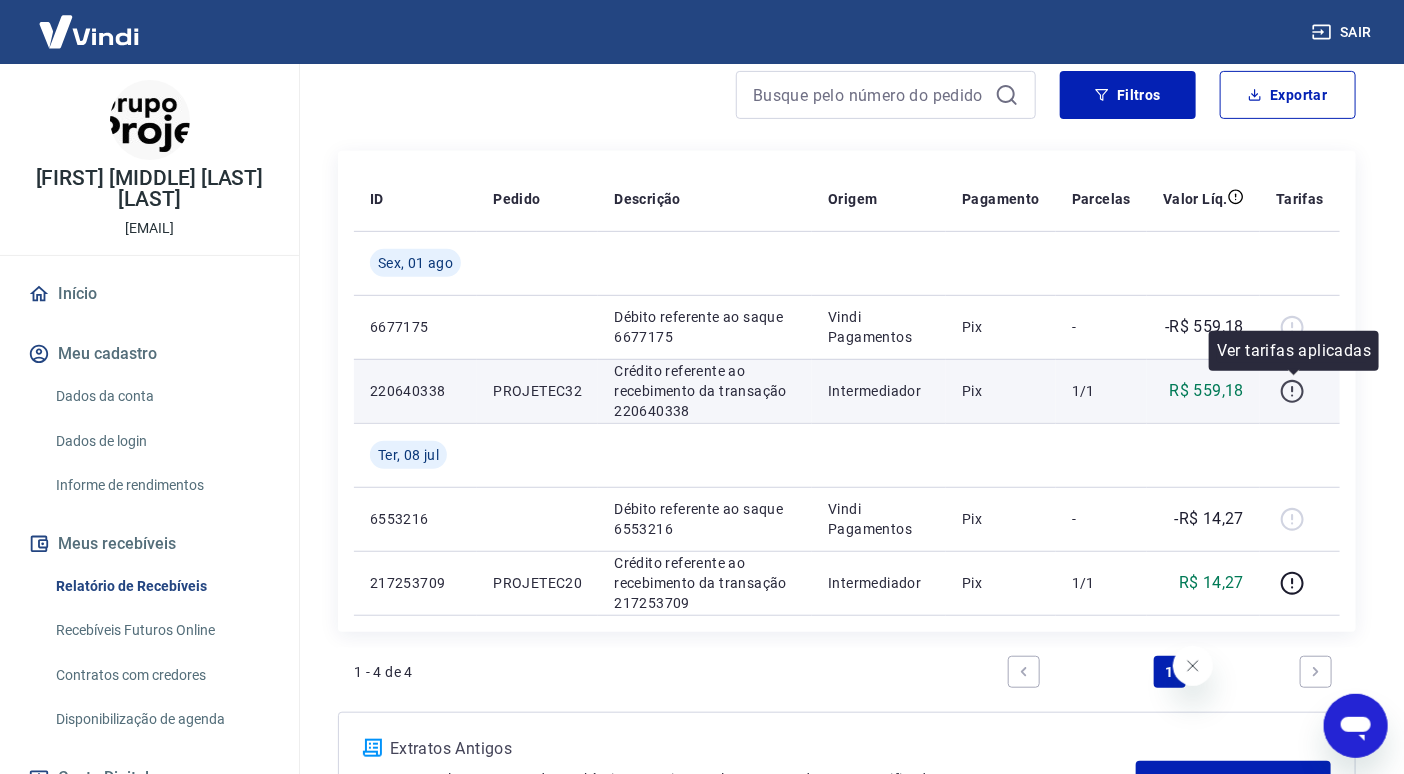 click 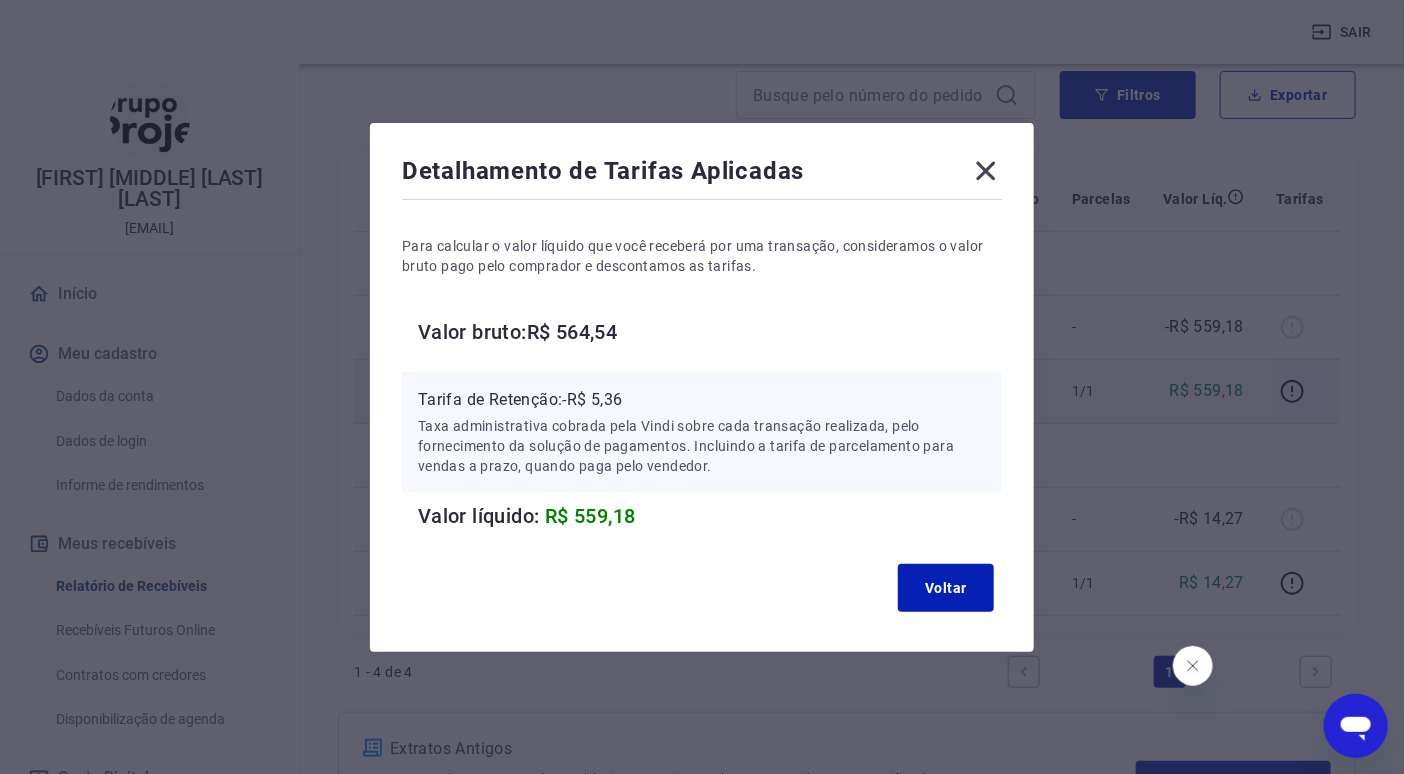 click 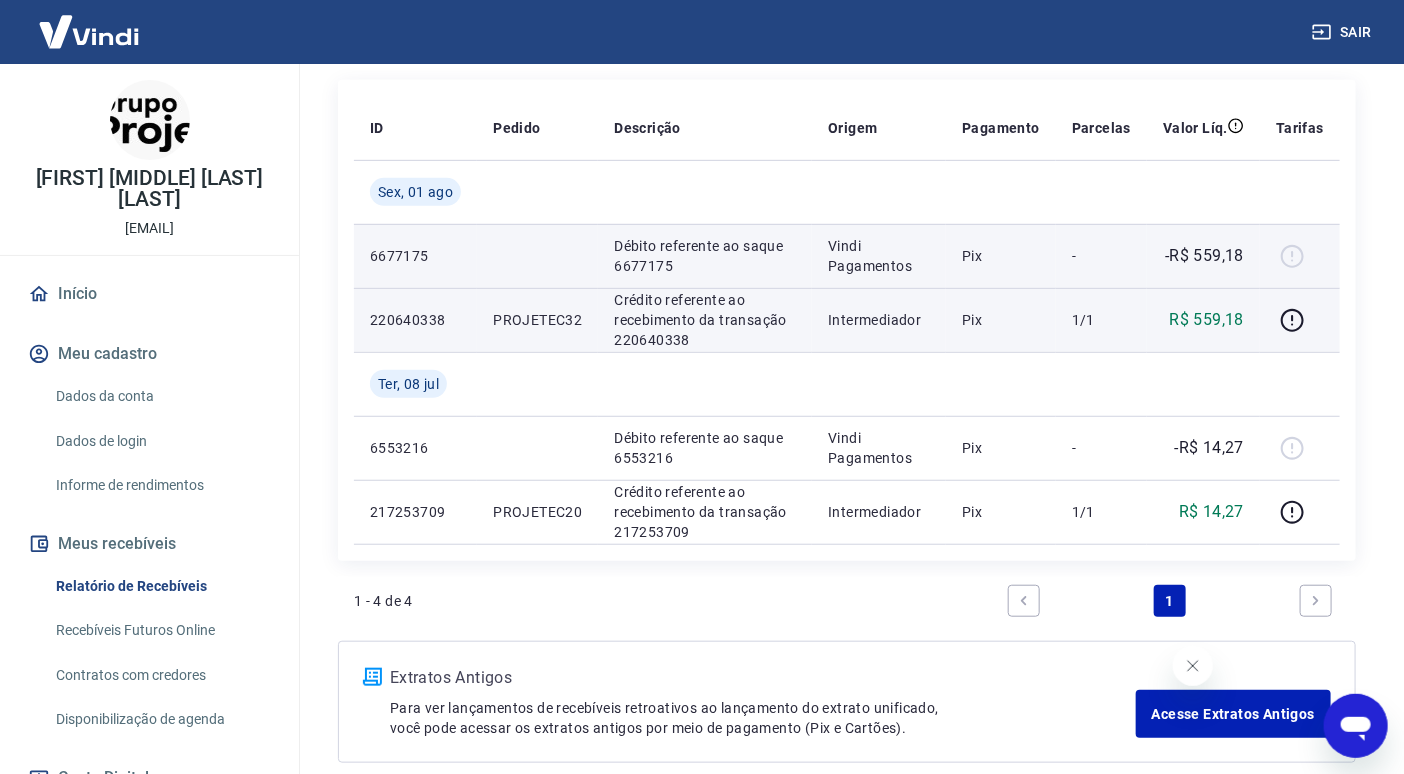 scroll, scrollTop: 442, scrollLeft: 0, axis: vertical 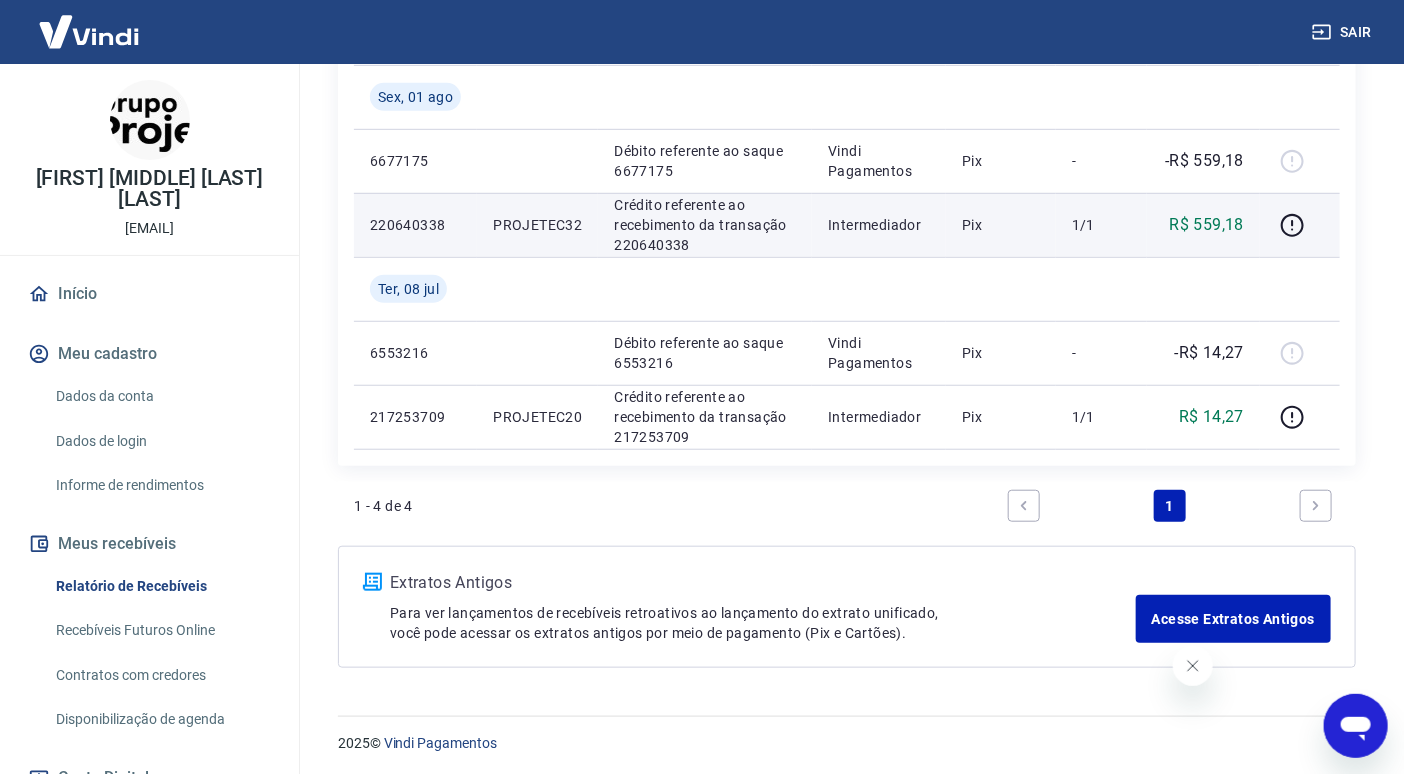 click on "Informe de rendimentos" at bounding box center [161, 485] 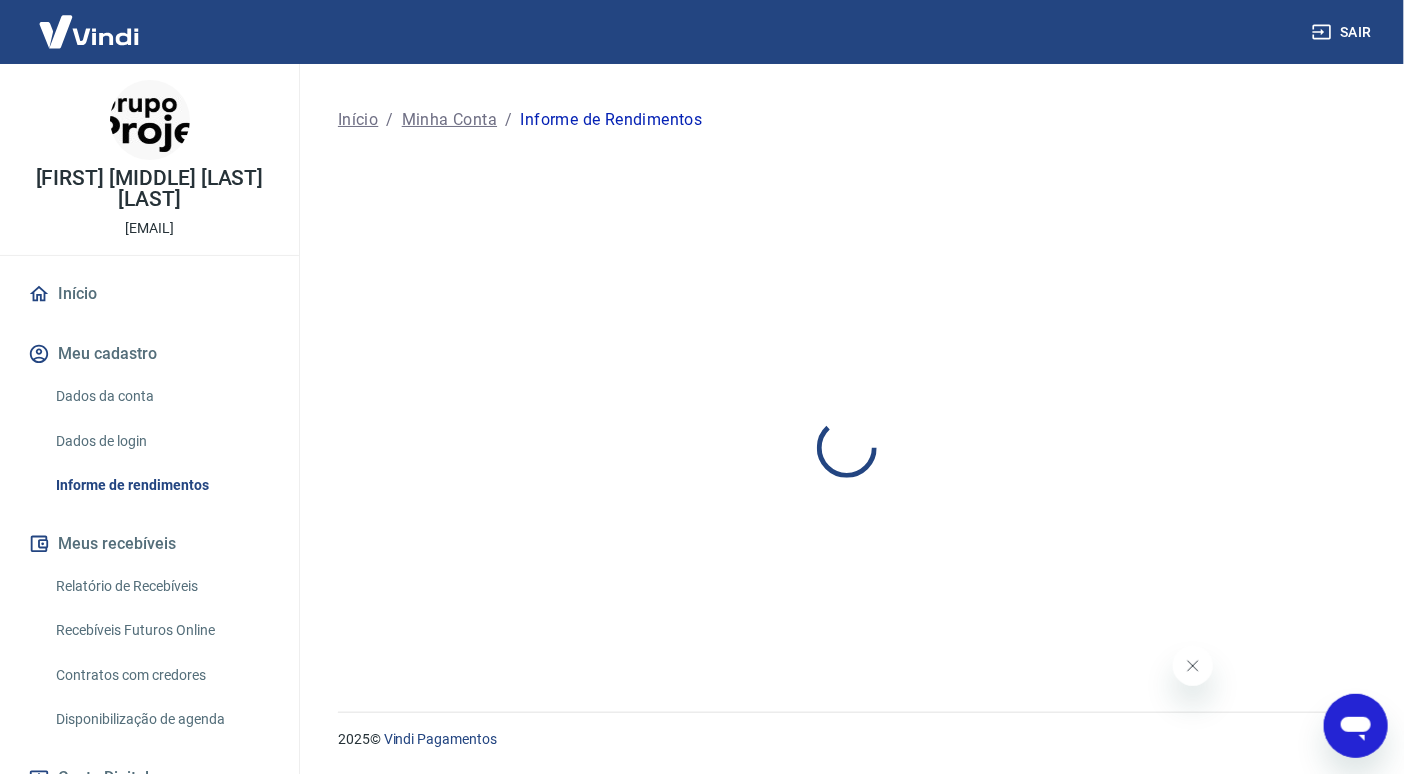 scroll, scrollTop: 0, scrollLeft: 0, axis: both 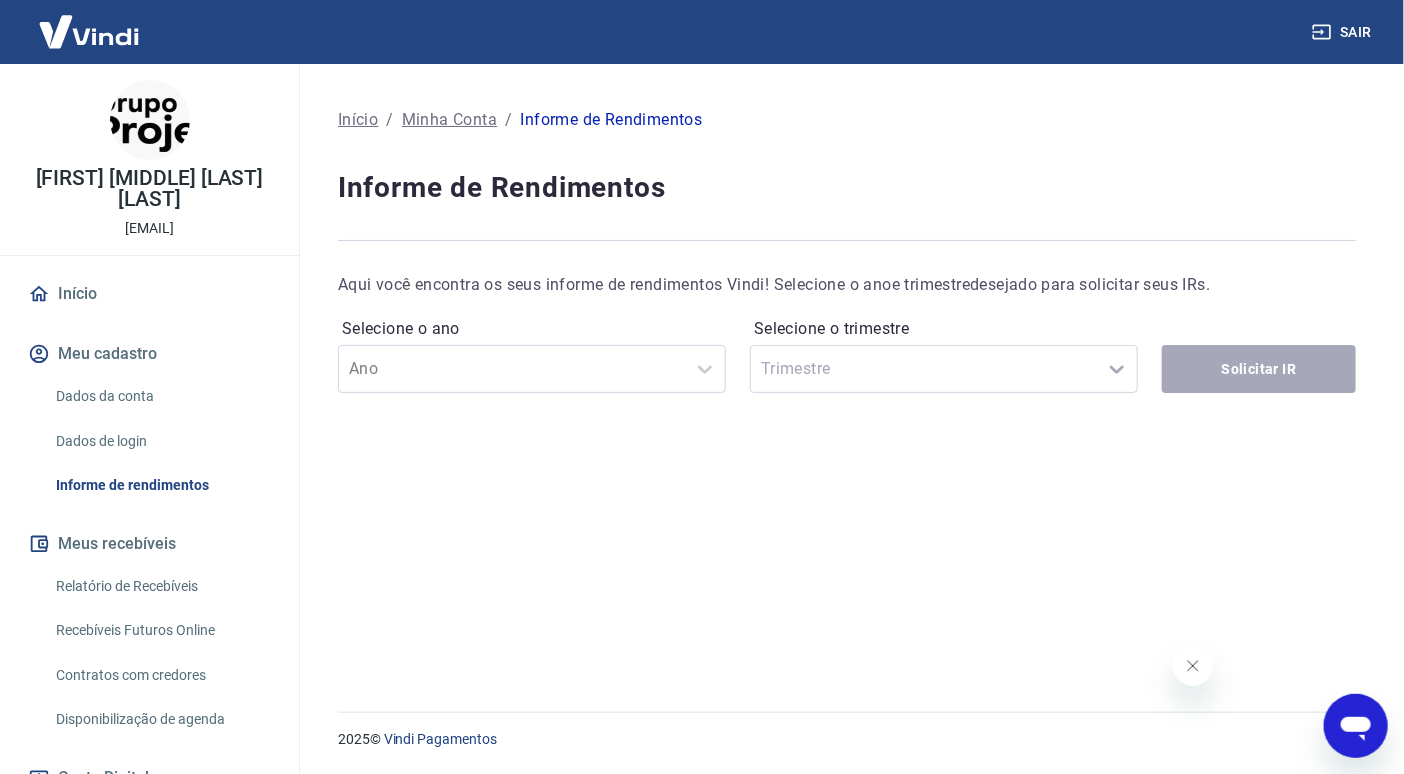 click on "Dados da conta" at bounding box center [161, 396] 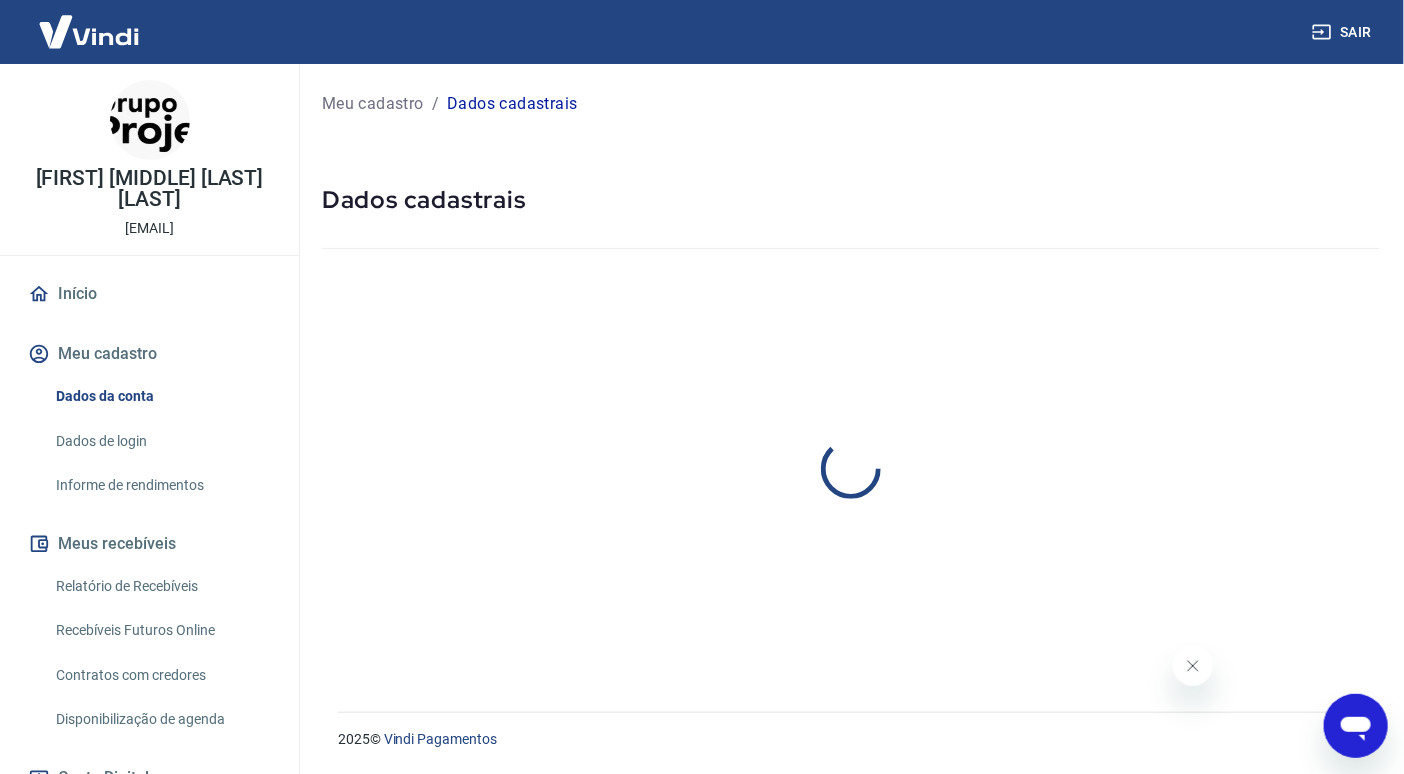 select on "SP" 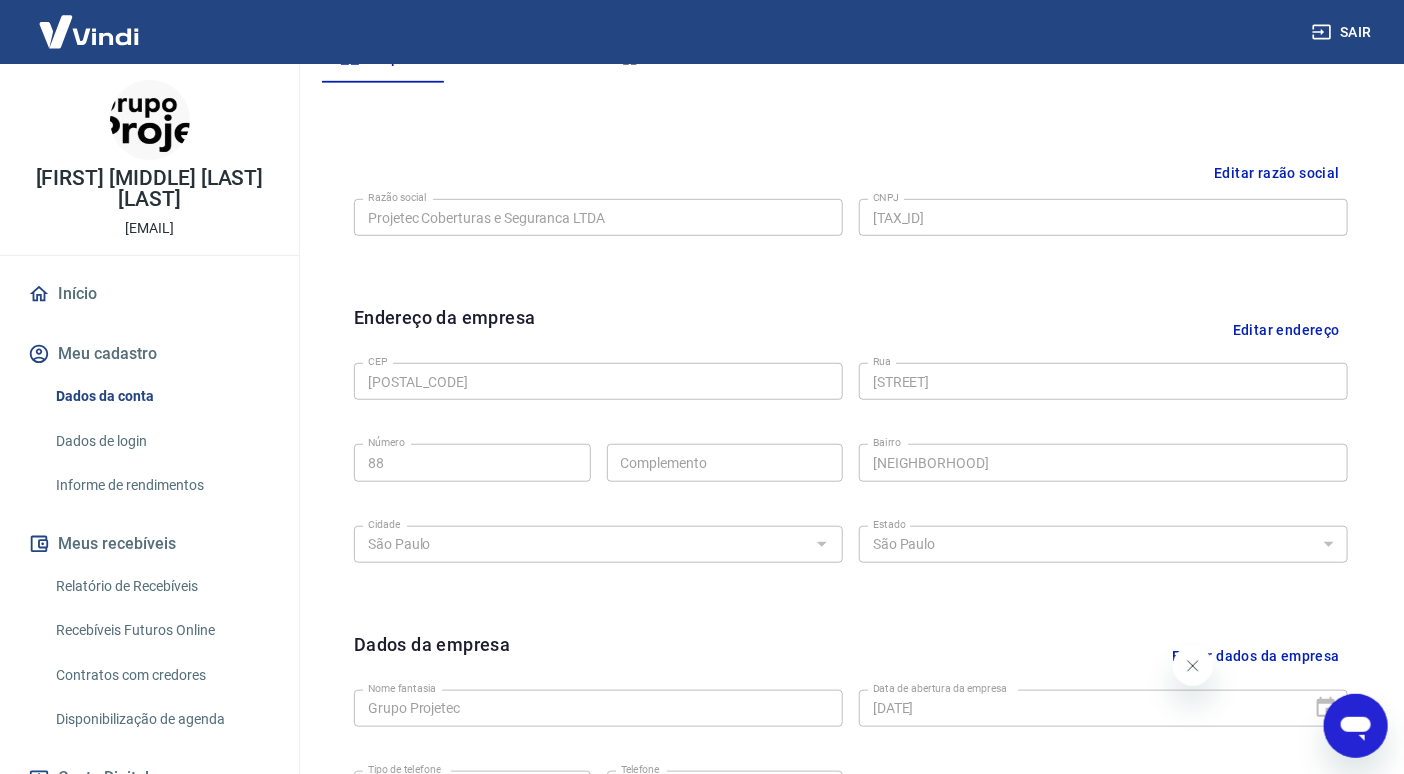 scroll, scrollTop: 430, scrollLeft: 0, axis: vertical 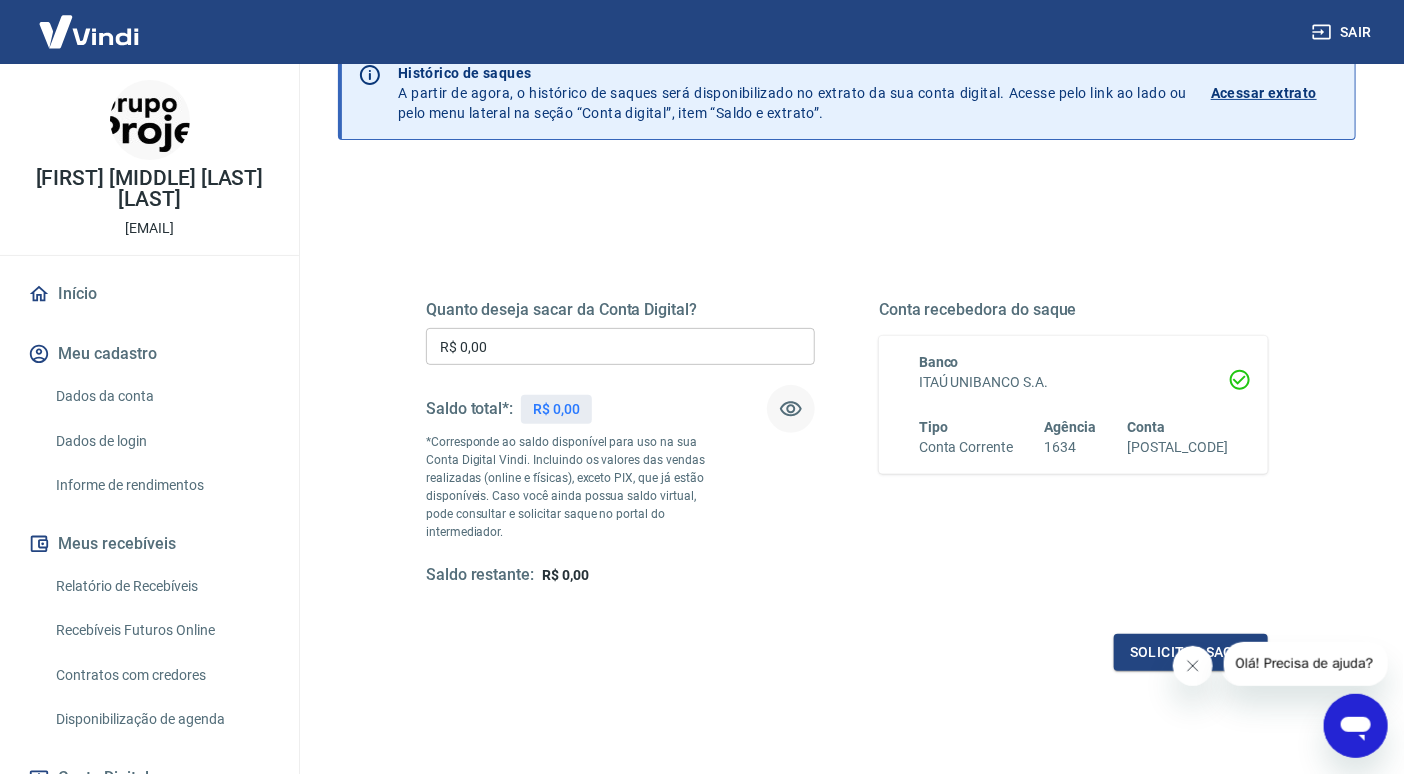 click 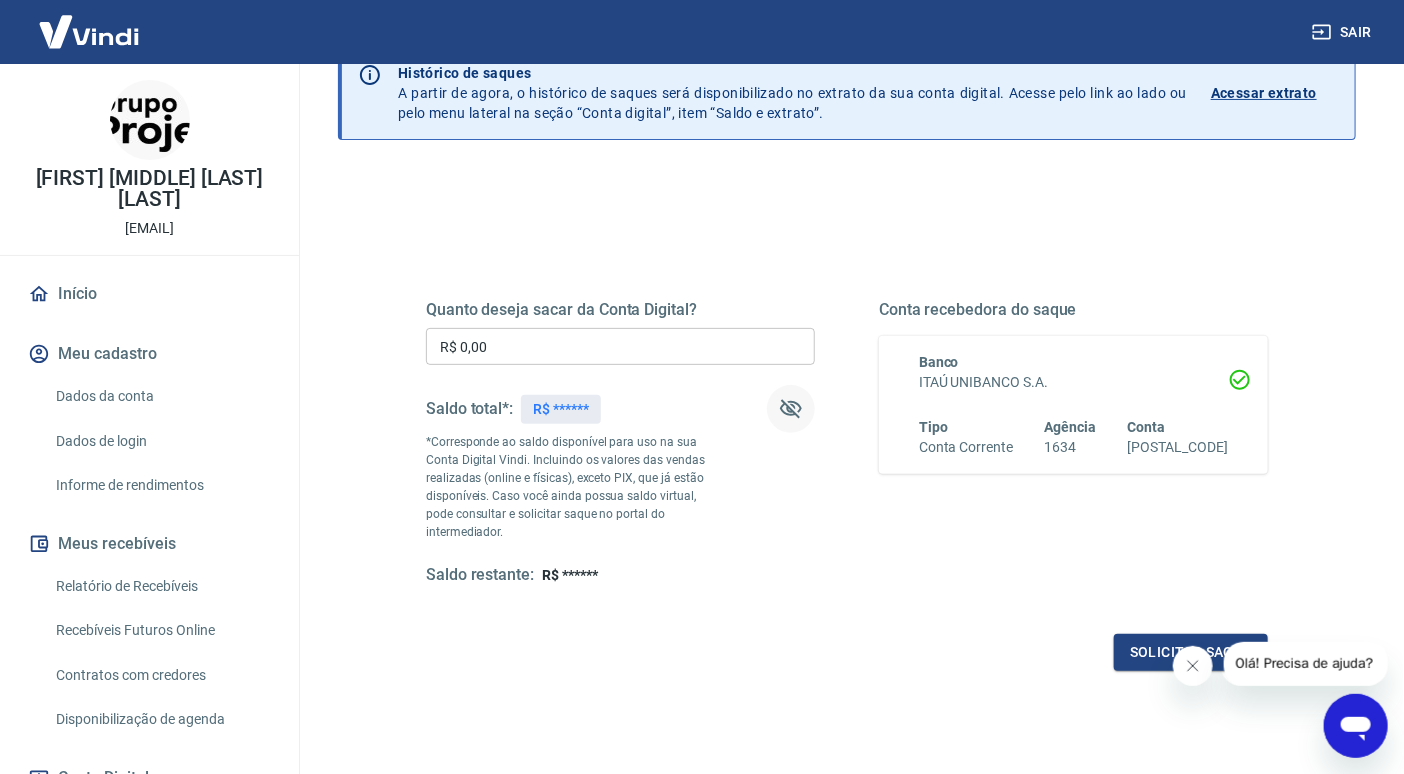 click 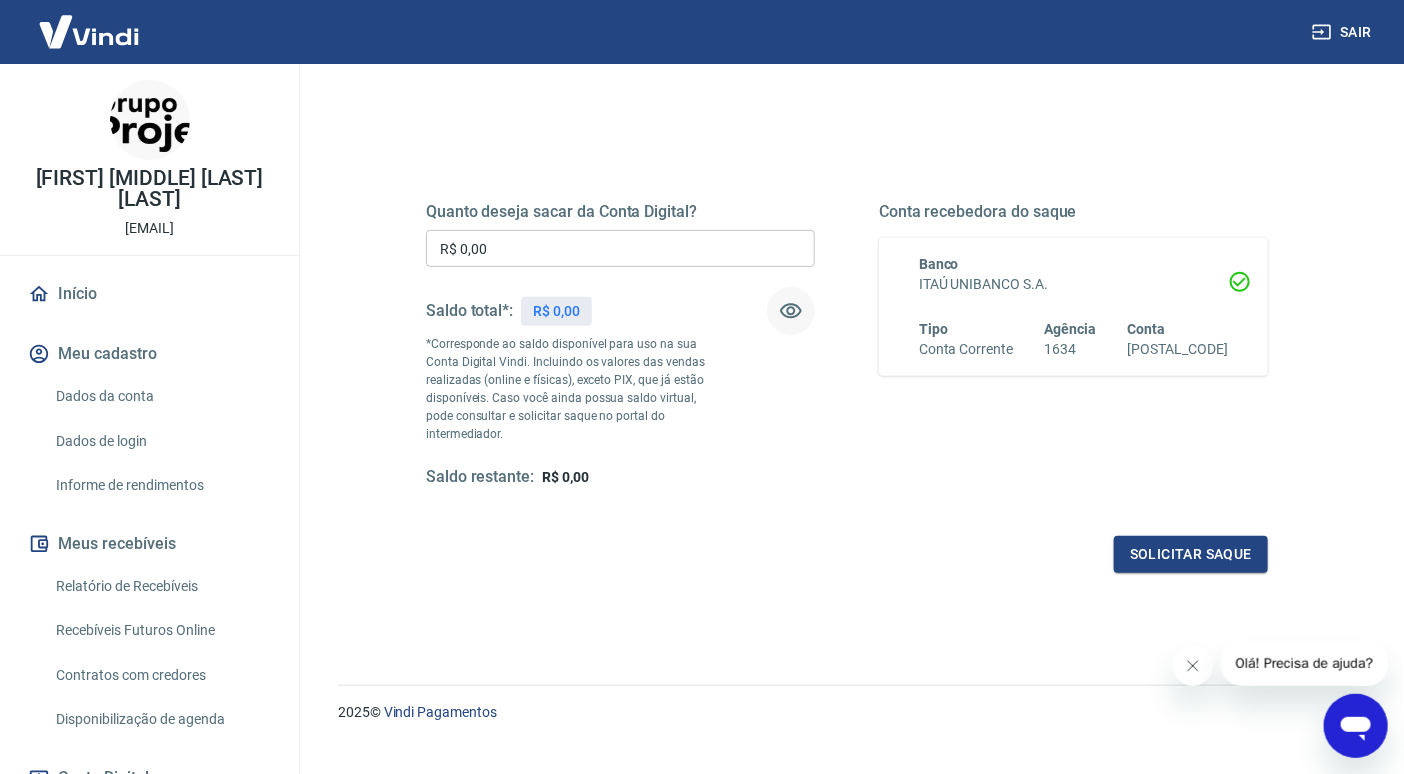 scroll, scrollTop: 230, scrollLeft: 0, axis: vertical 